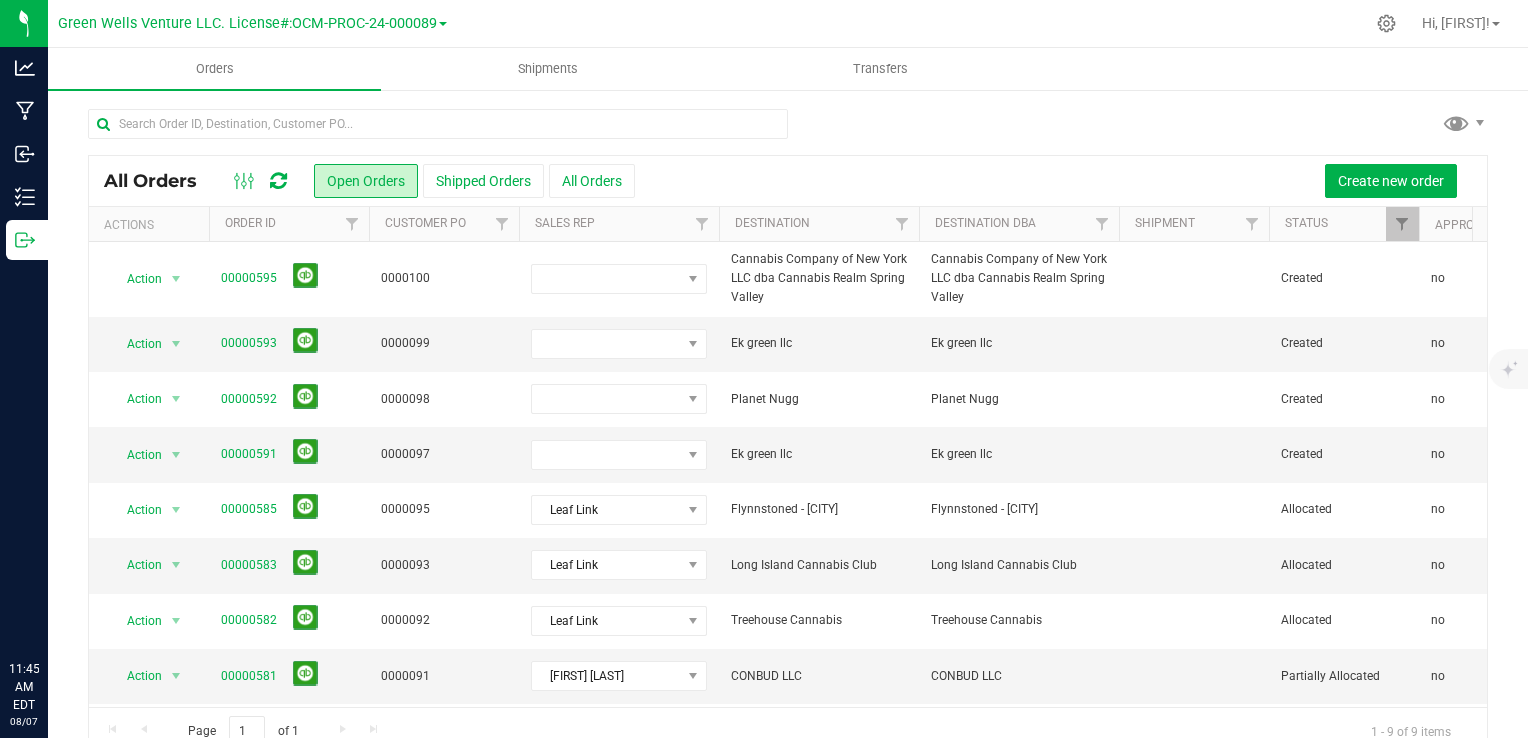 scroll, scrollTop: 0, scrollLeft: 0, axis: both 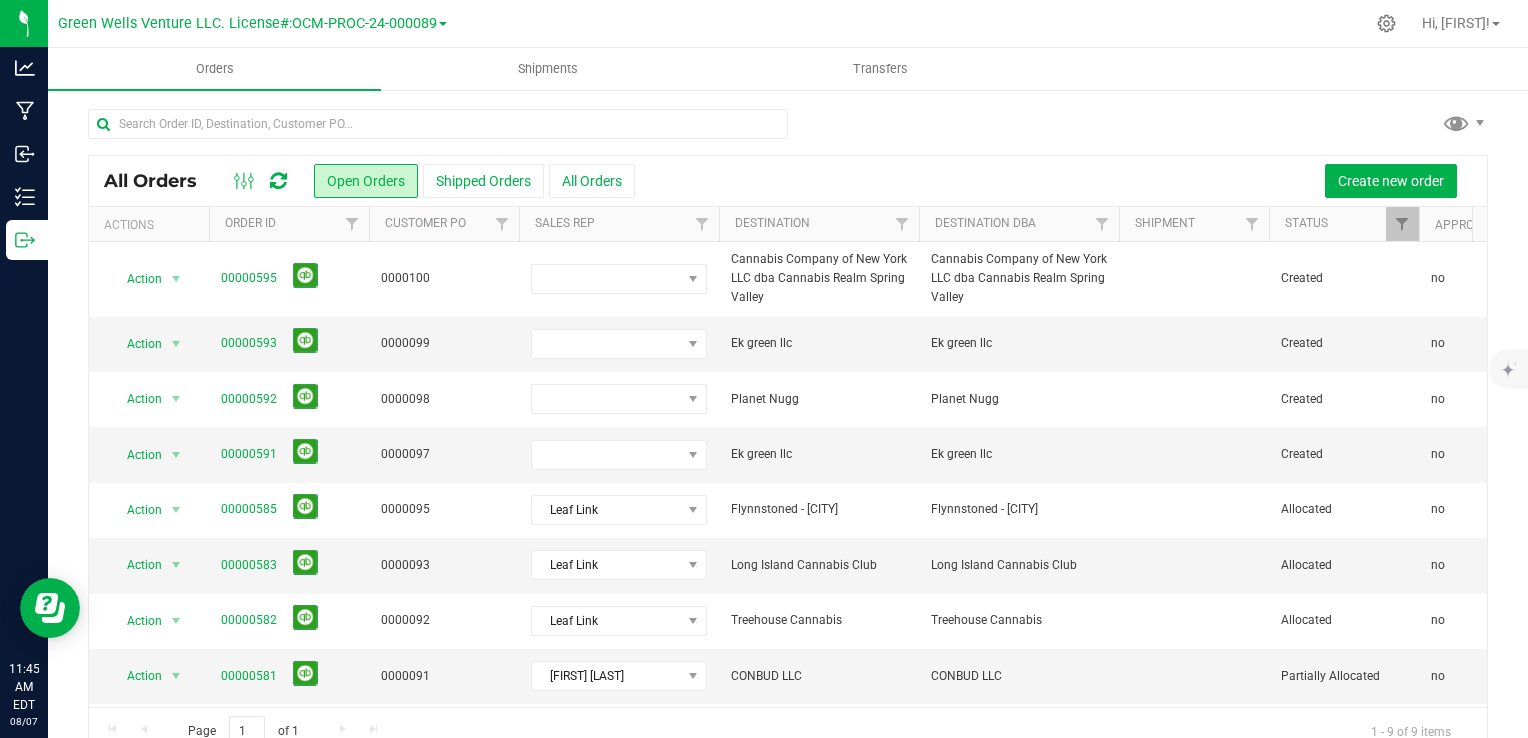 click on "All Orders
Open Orders
Shipped Orders
All Orders
Create new order" at bounding box center (788, 181) 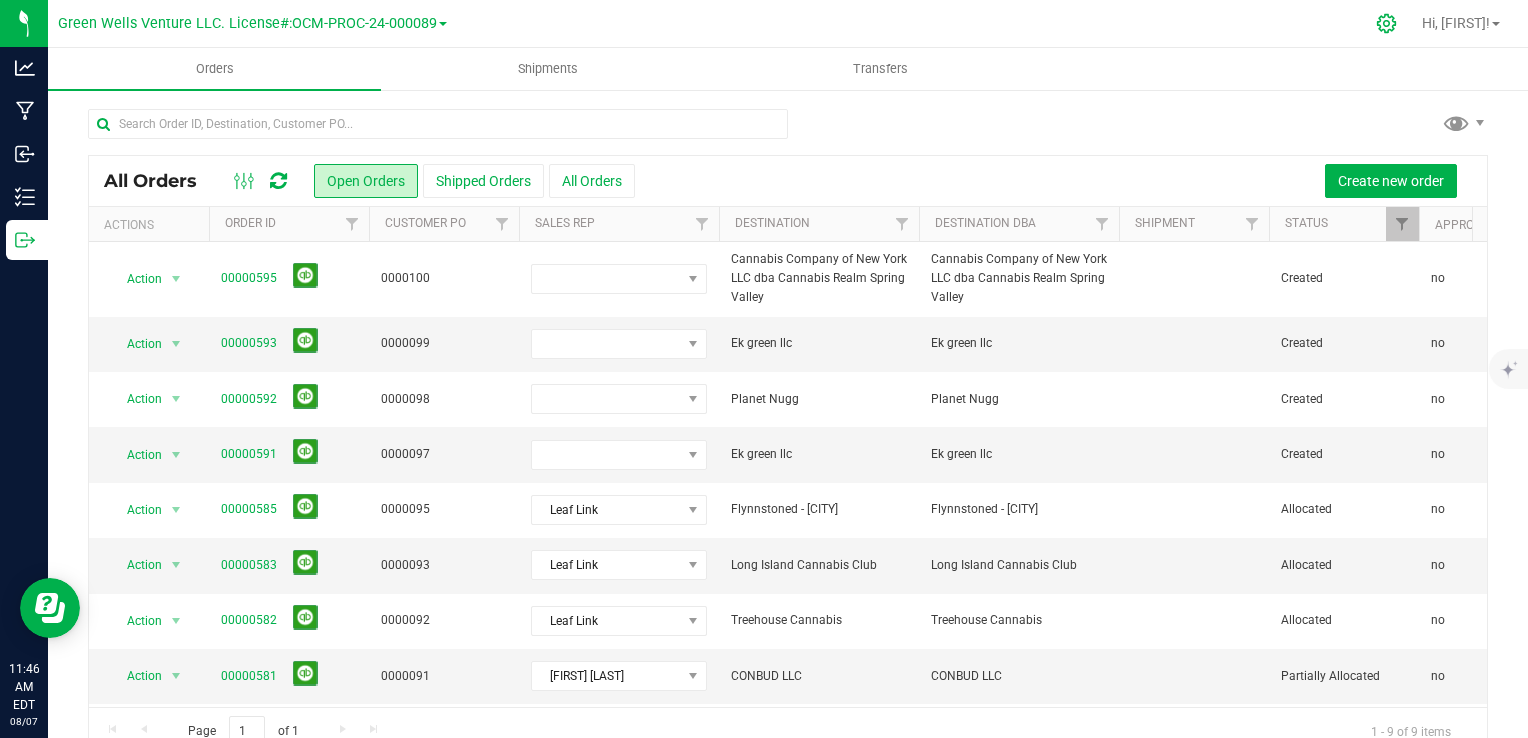 click 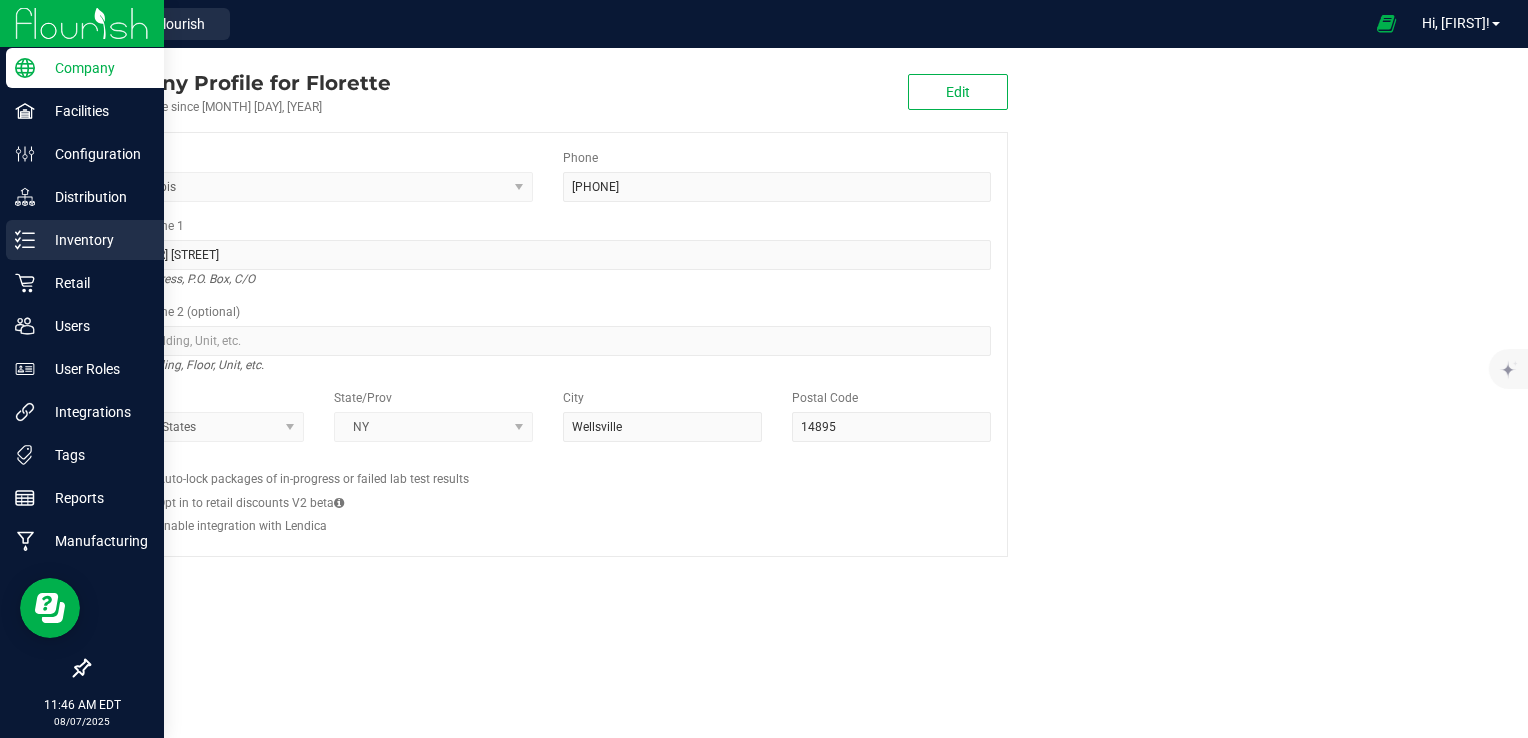 click 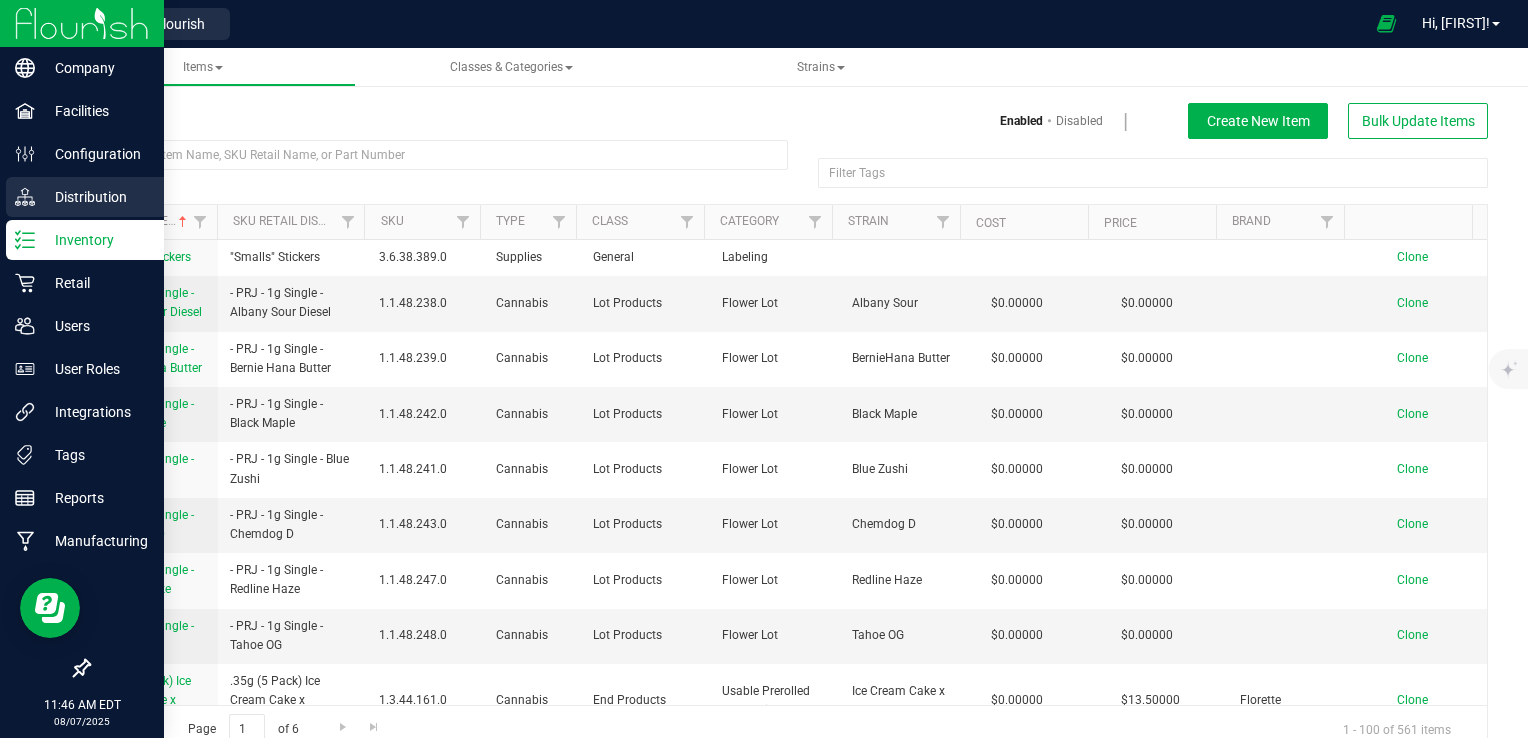 click on "Distribution" at bounding box center (95, 197) 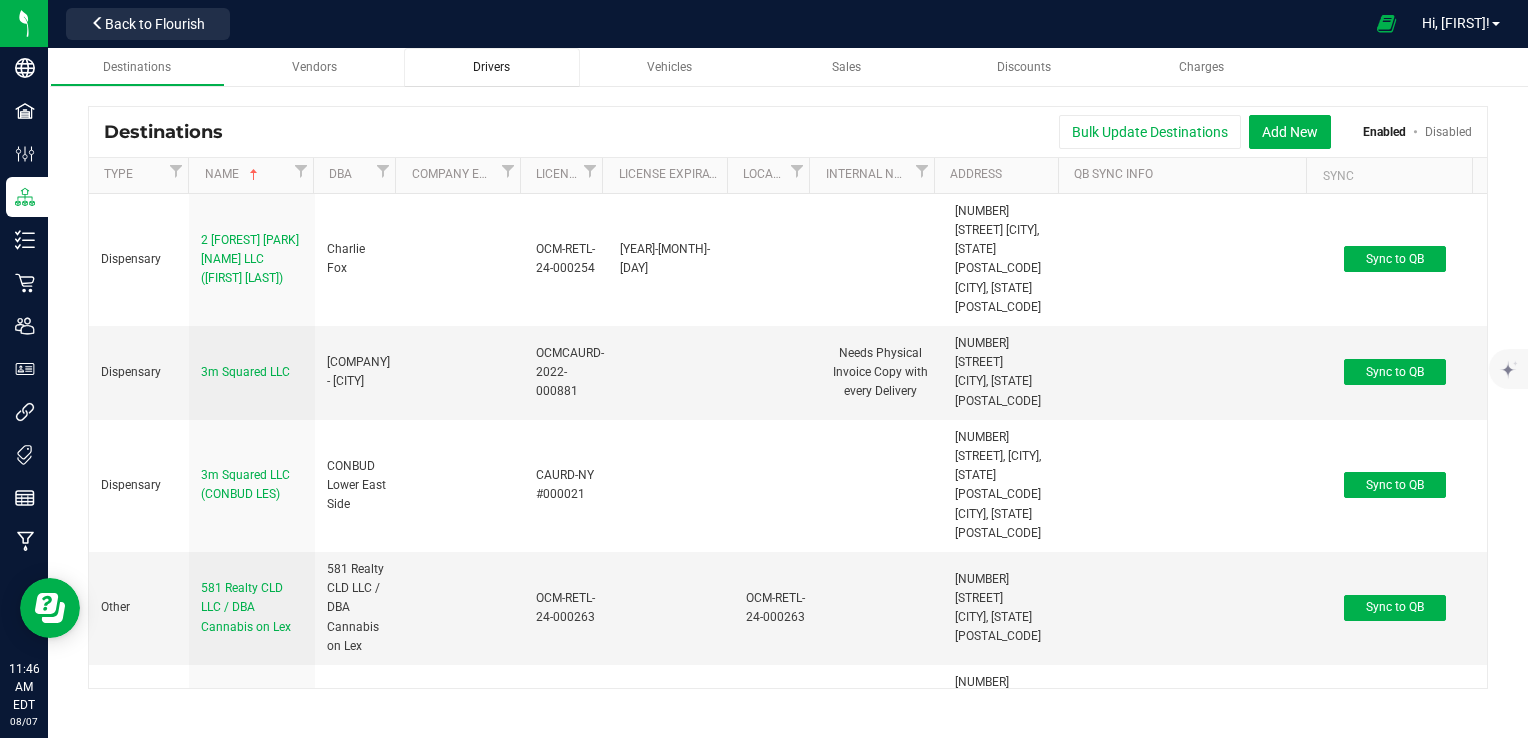 click on "Drivers" at bounding box center (491, 67) 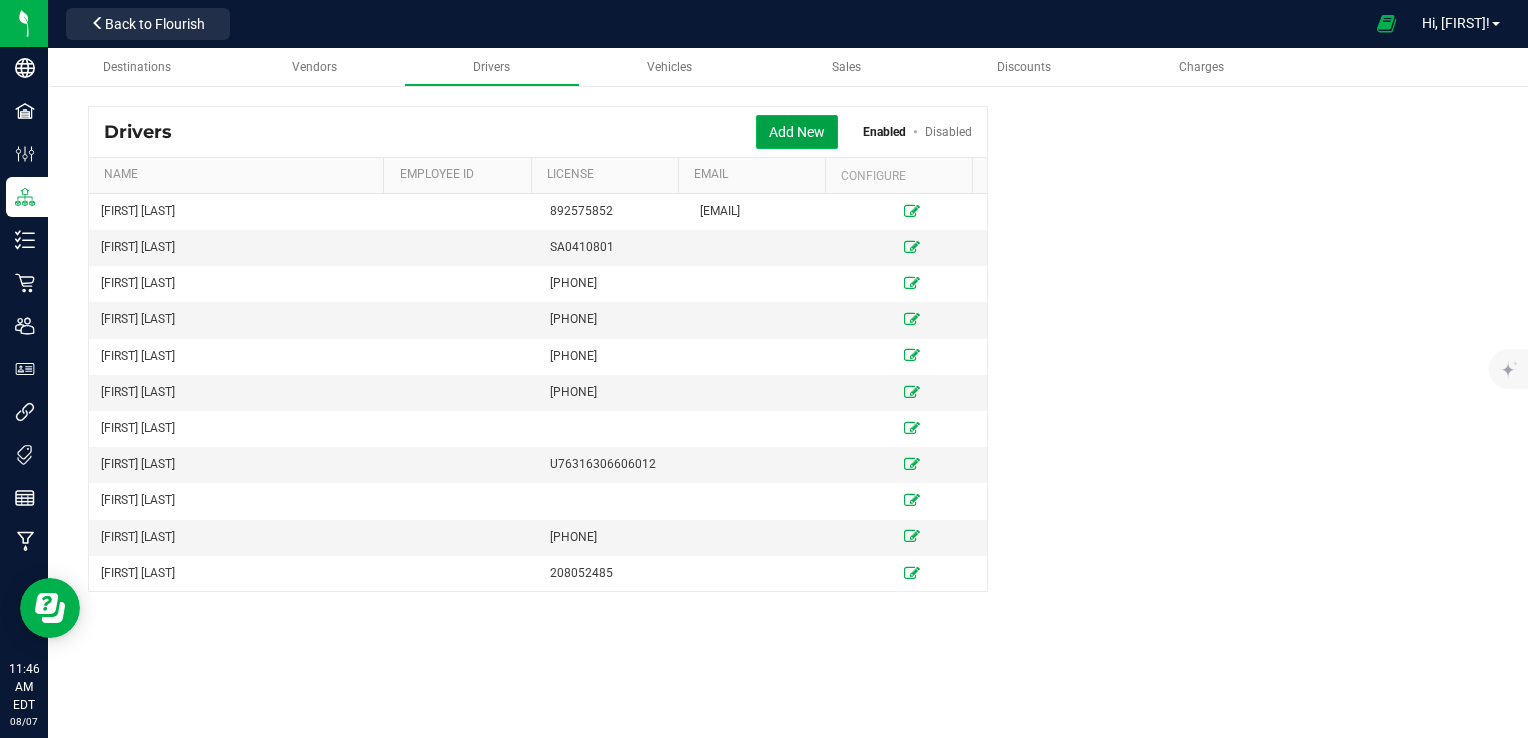 click on "Add New" at bounding box center (797, 132) 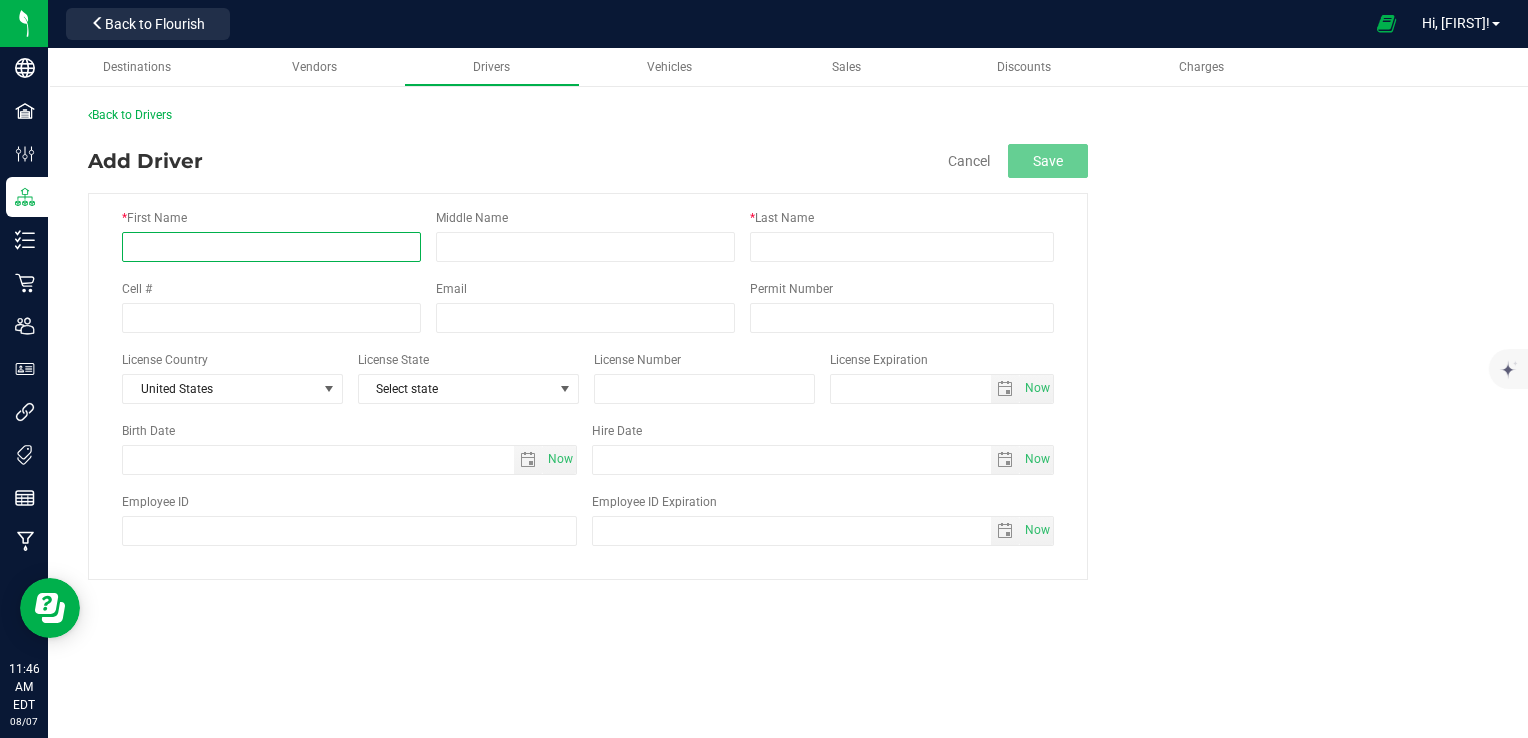 click on "*
First Name" at bounding box center [271, 247] 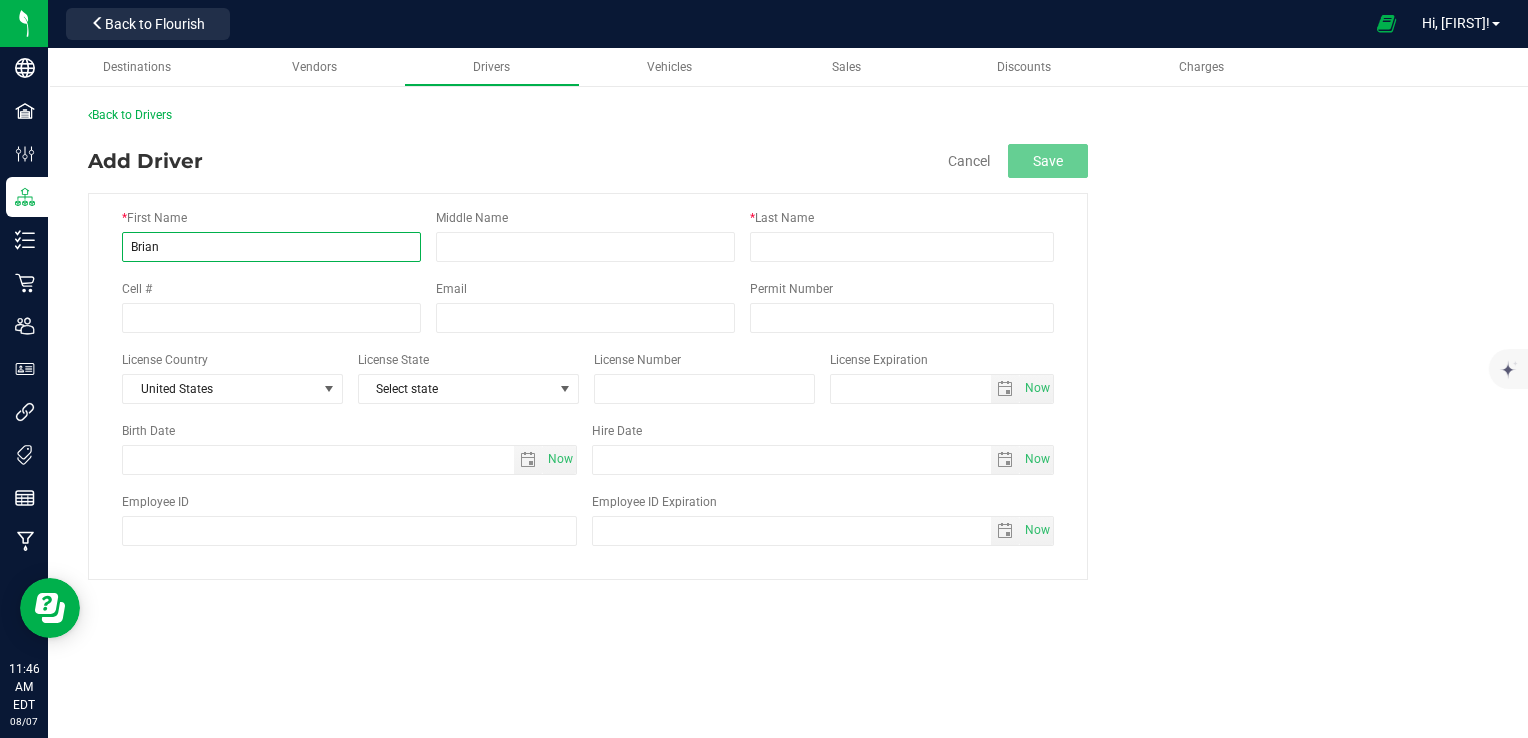 type on "Brian" 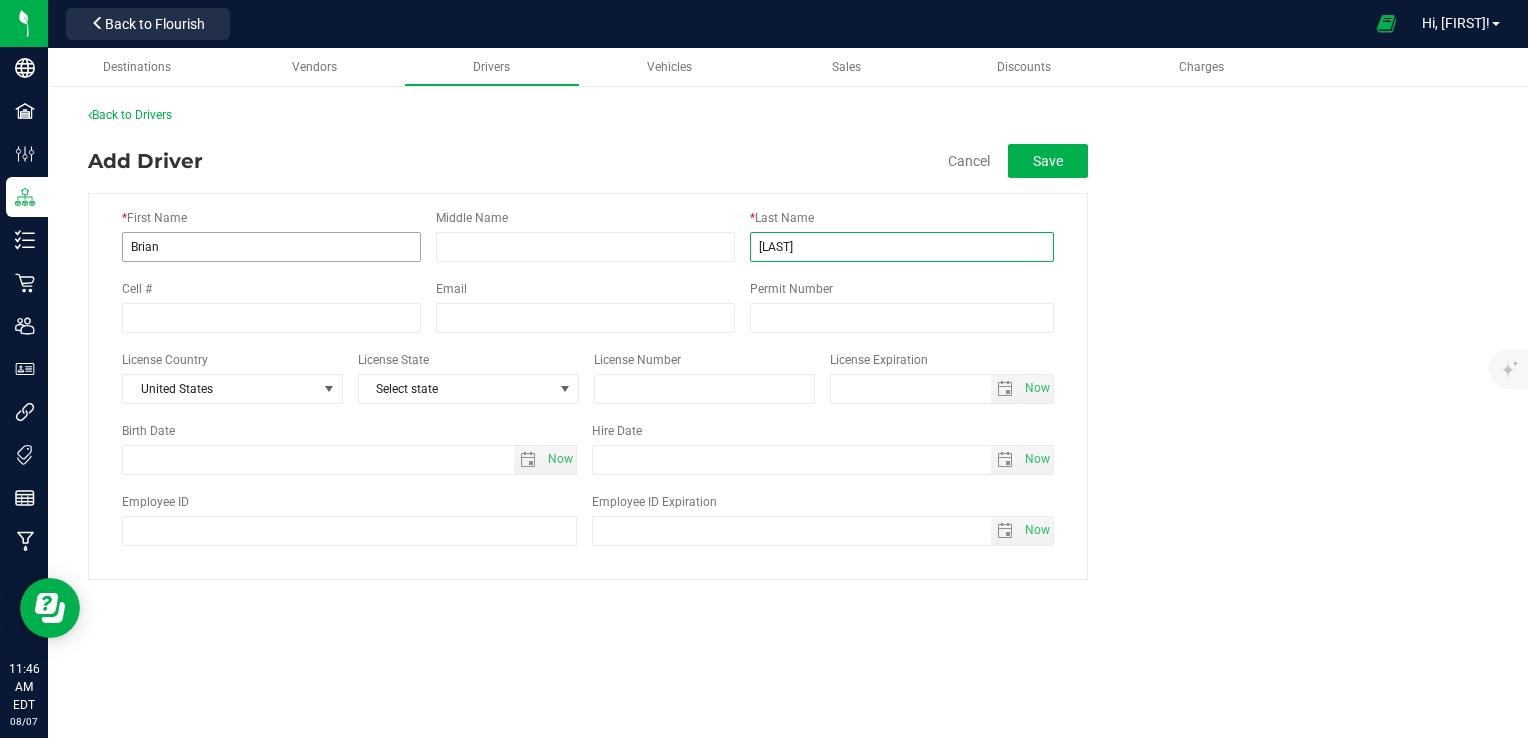type on "[LAST]" 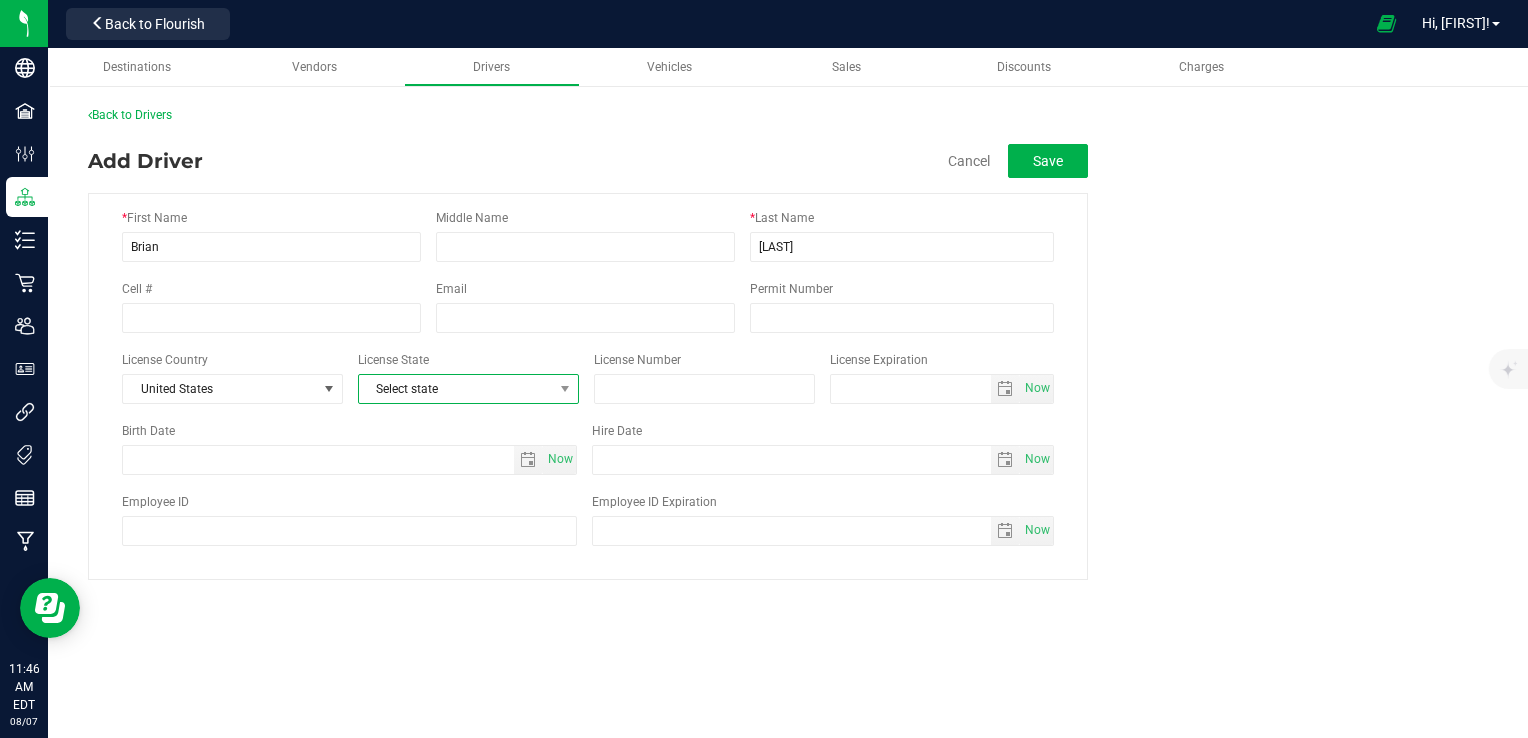 click on "Select state" at bounding box center [456, 389] 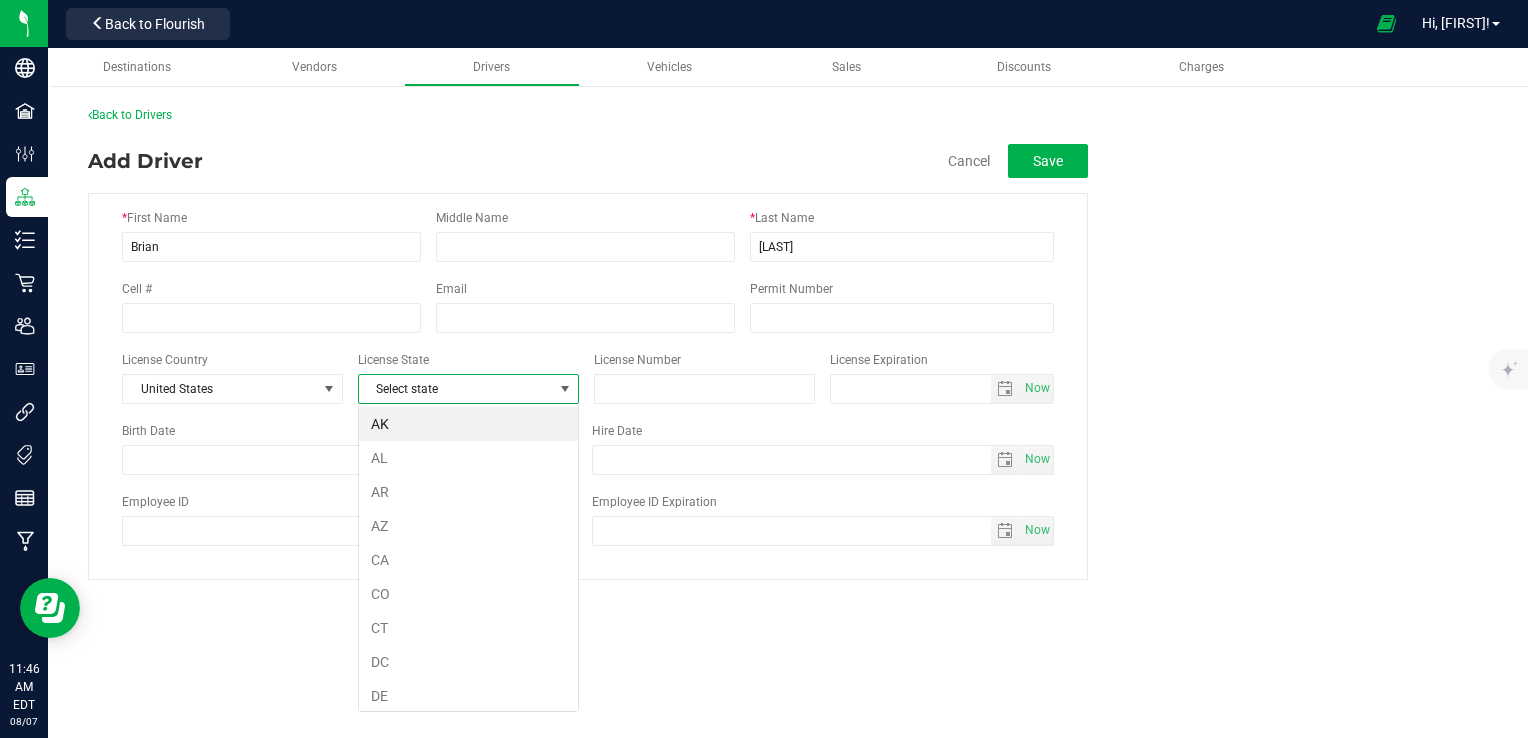 scroll, scrollTop: 99970, scrollLeft: 99779, axis: both 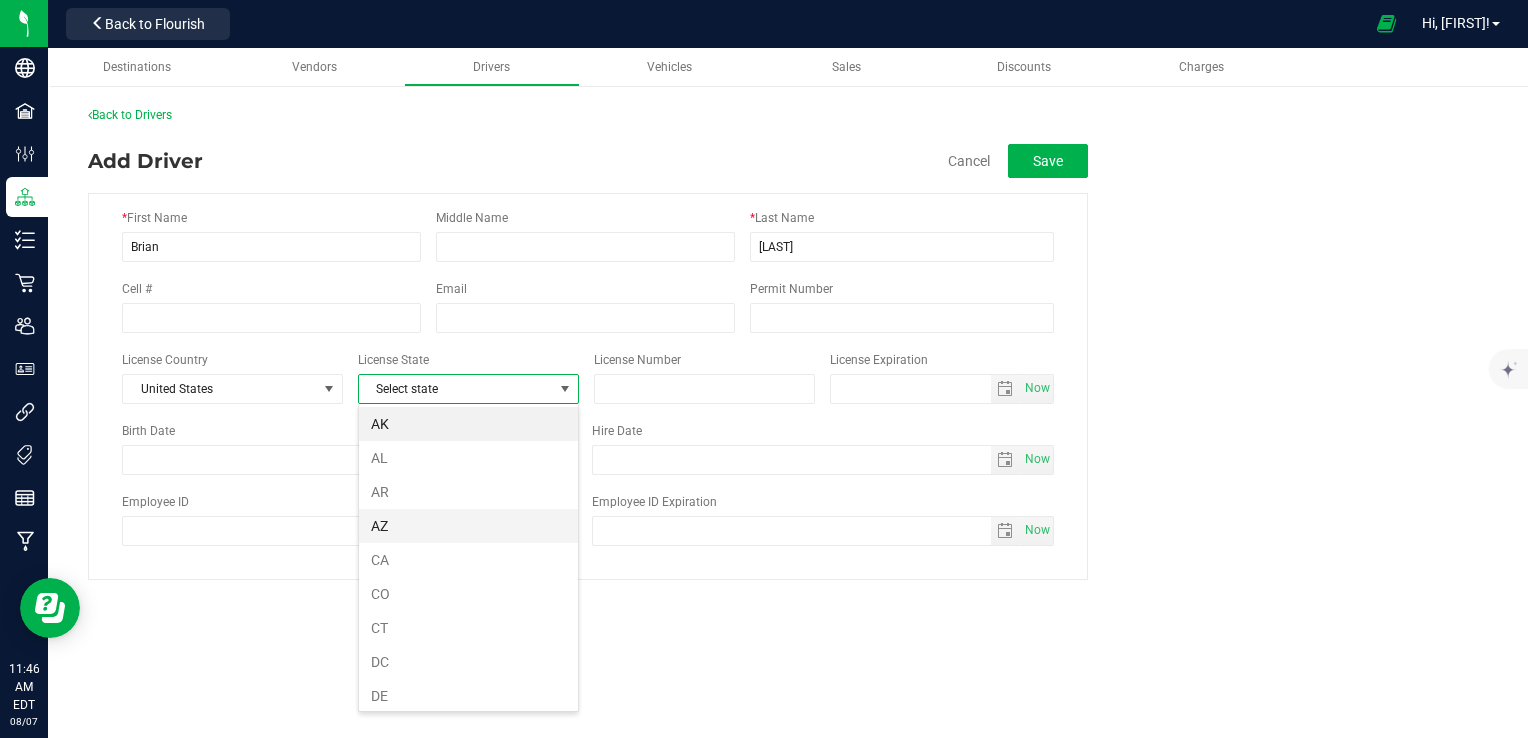 click on "AZ" at bounding box center [468, 526] 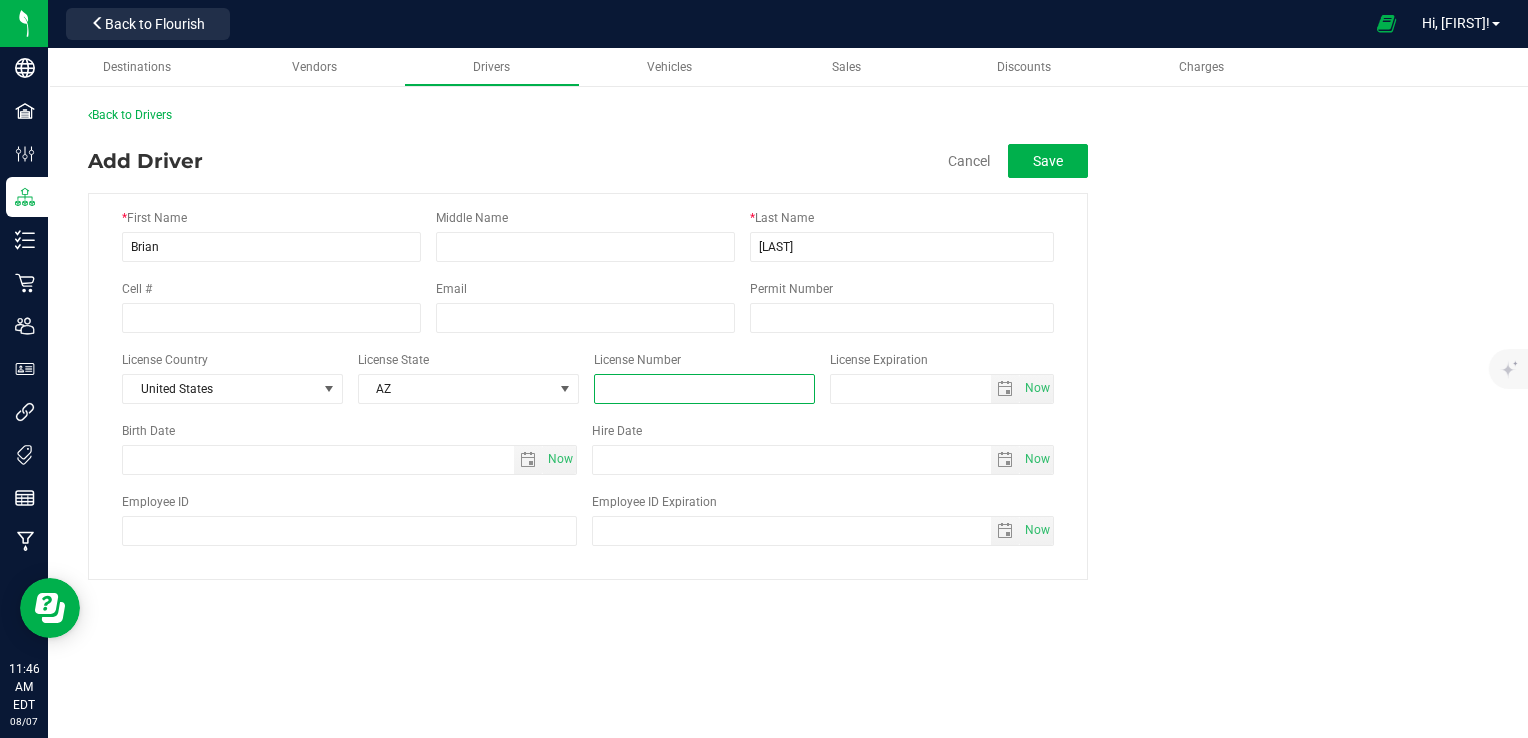 click at bounding box center (704, 389) 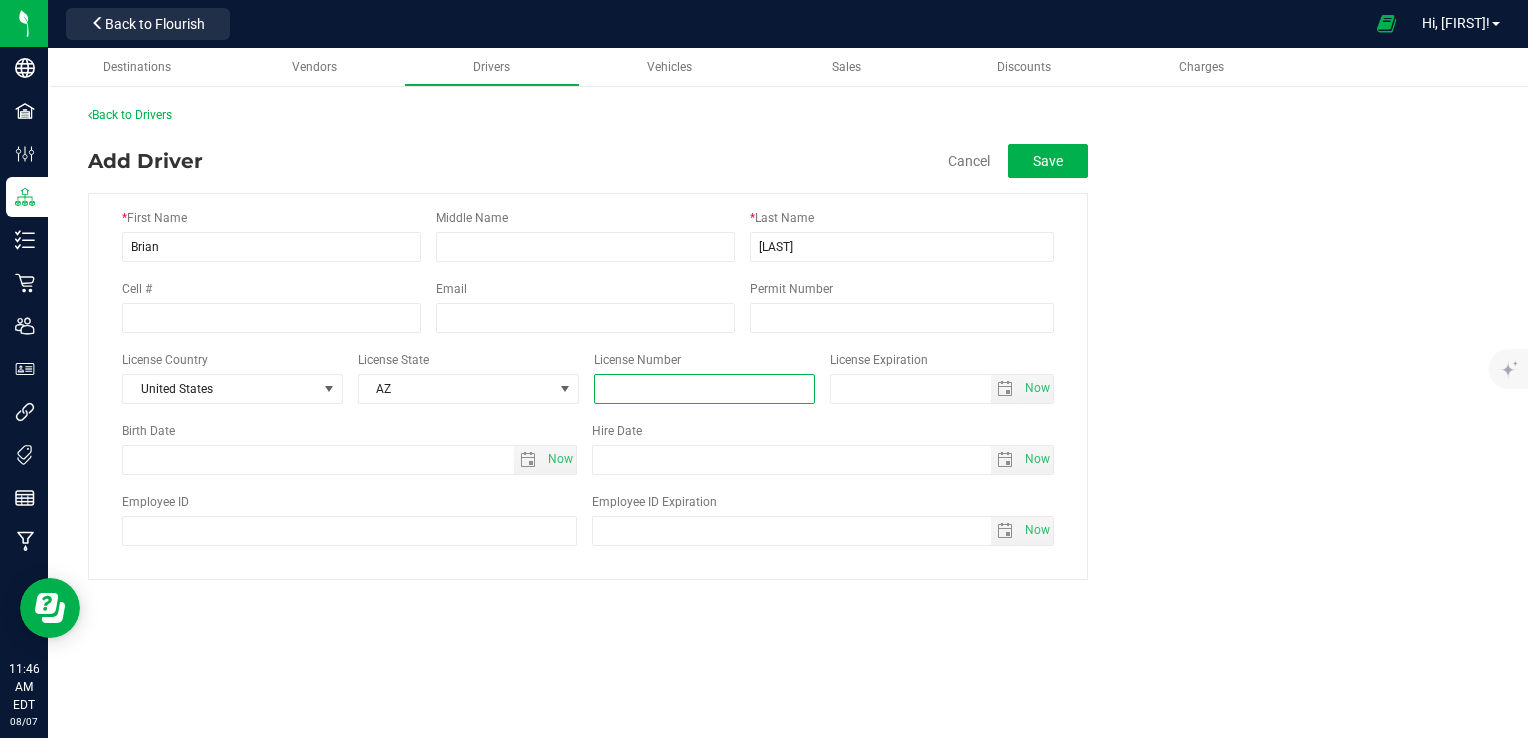 type on "4" 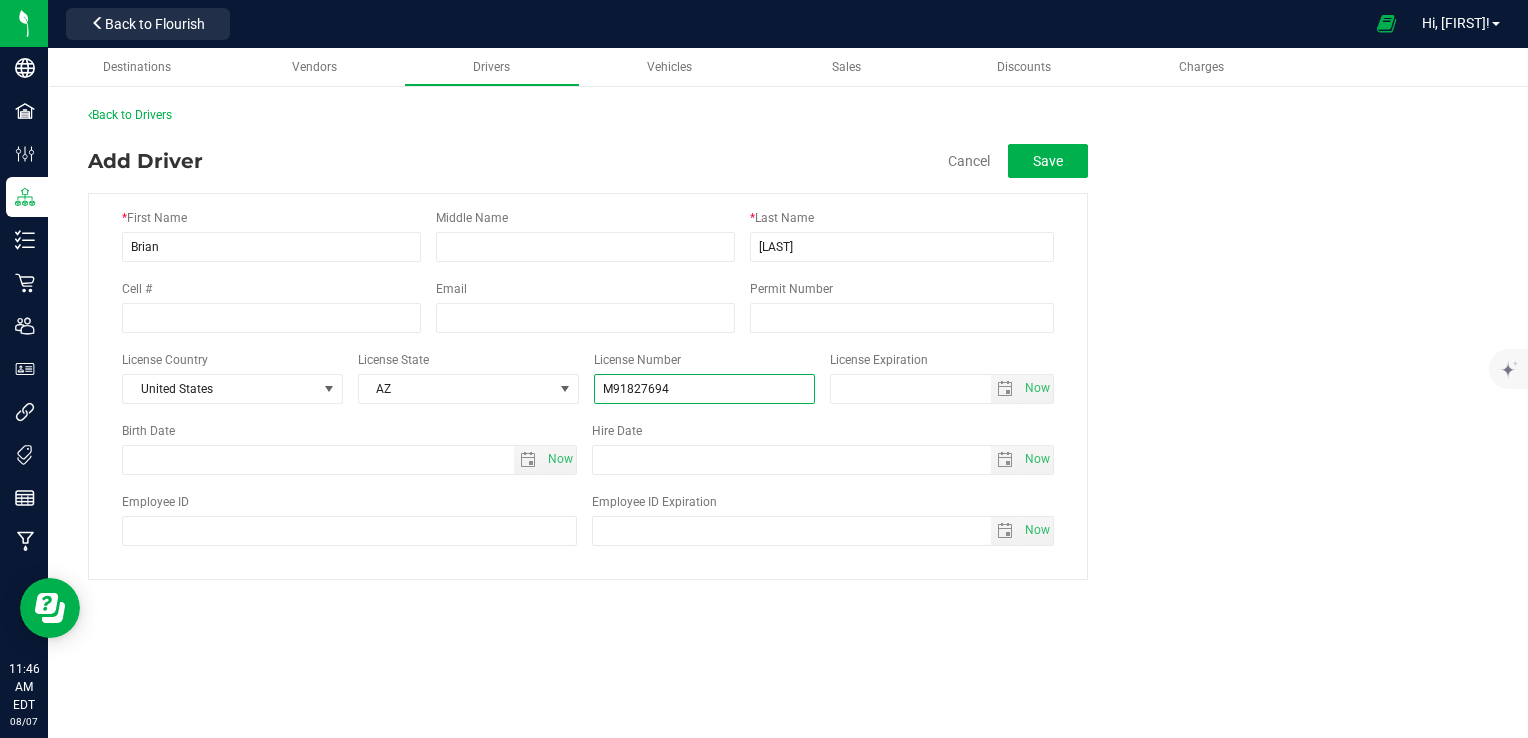 type on "M91827694" 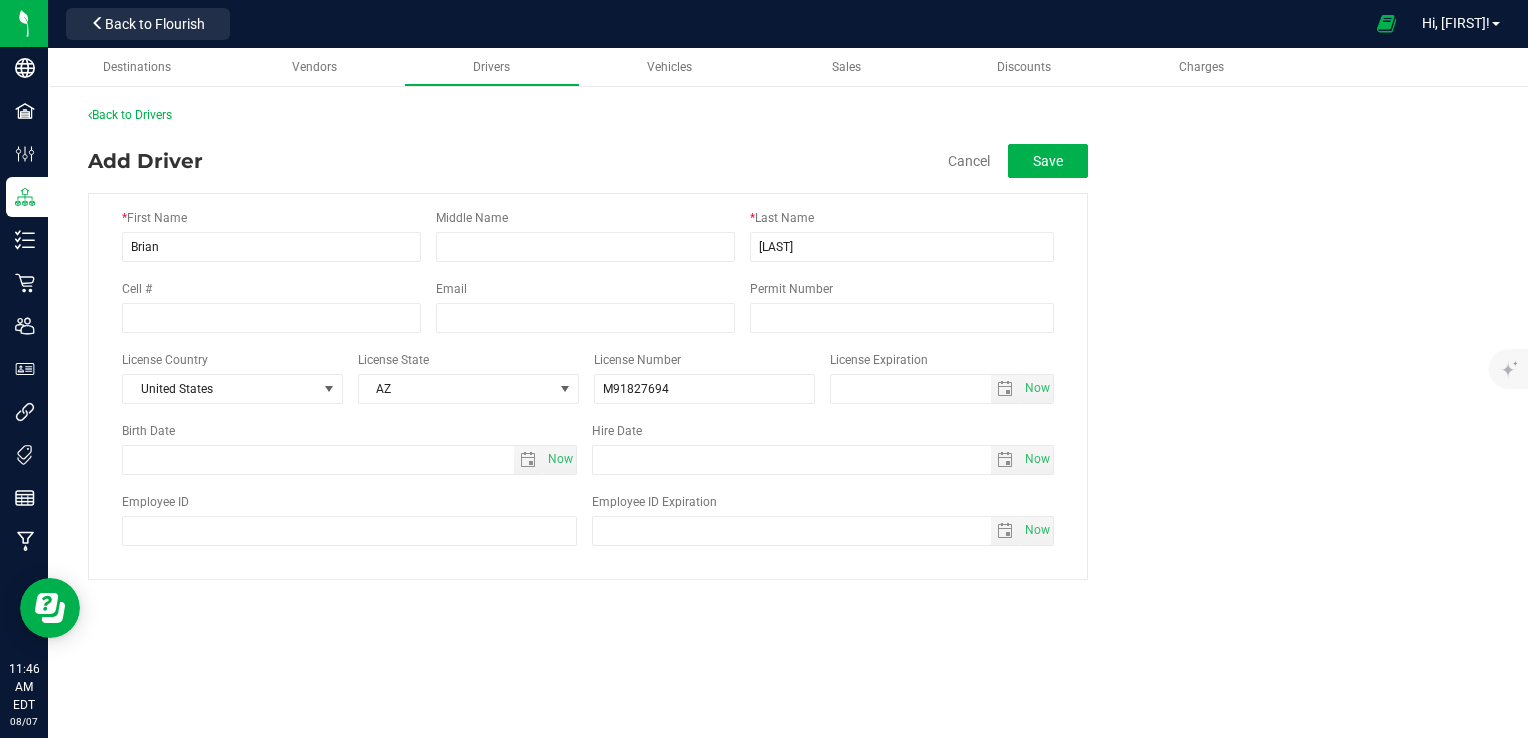 click on "*
[FIRST] [LAST]
[FIRST]
[MIDDLE] [LAST]
*
[LAST]
[LAST]
[PHONE]
[EMAIL]
[PERMIT] [NUMBER]
[LICENSE] [COUNTRY]
[COUNTRY]
[LICENSE] [STATE]
[STATE]
[LICENSE] [NUMBER]
[CODE]
[LICENSE] [EXPIRATION]" at bounding box center (788, 379) 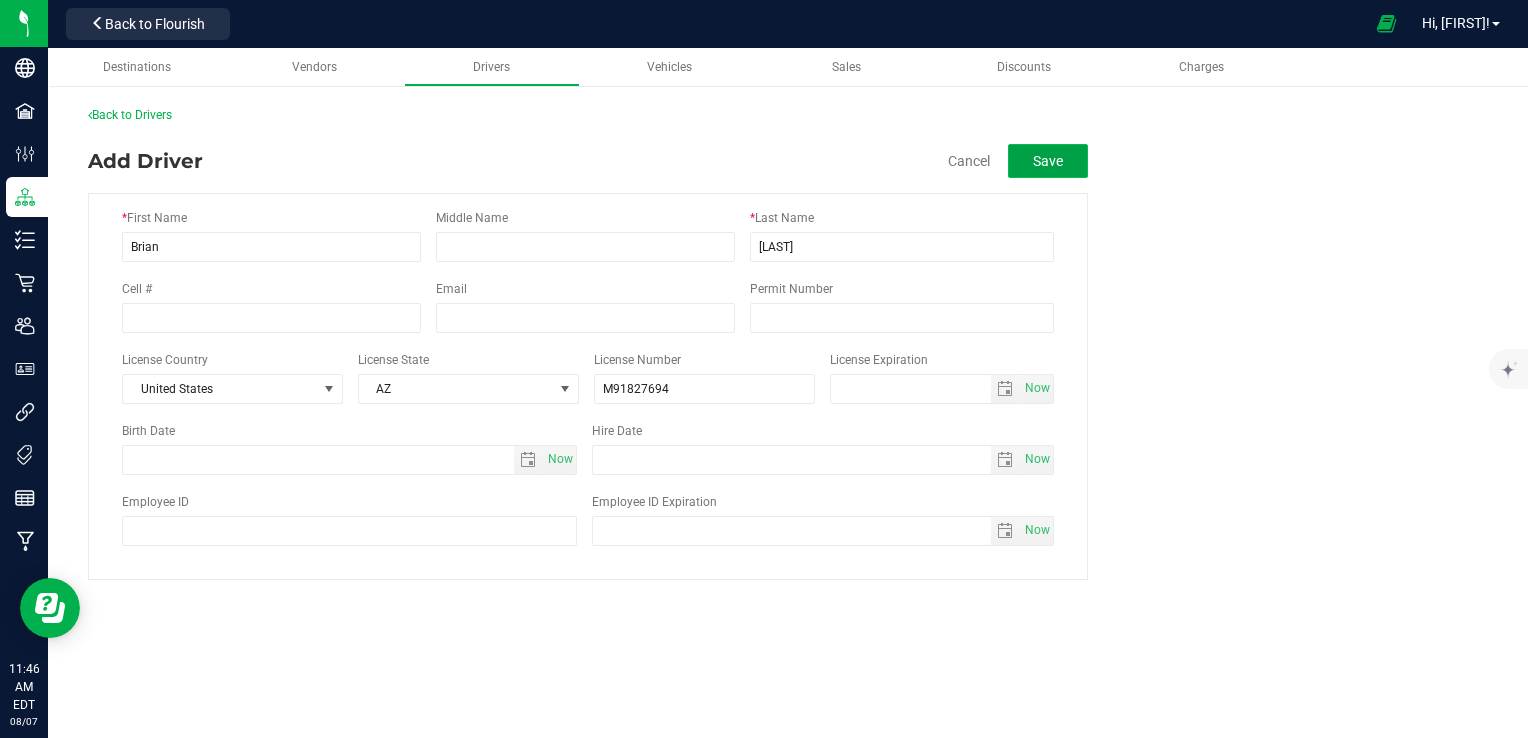 click on "Save" at bounding box center [1048, 161] 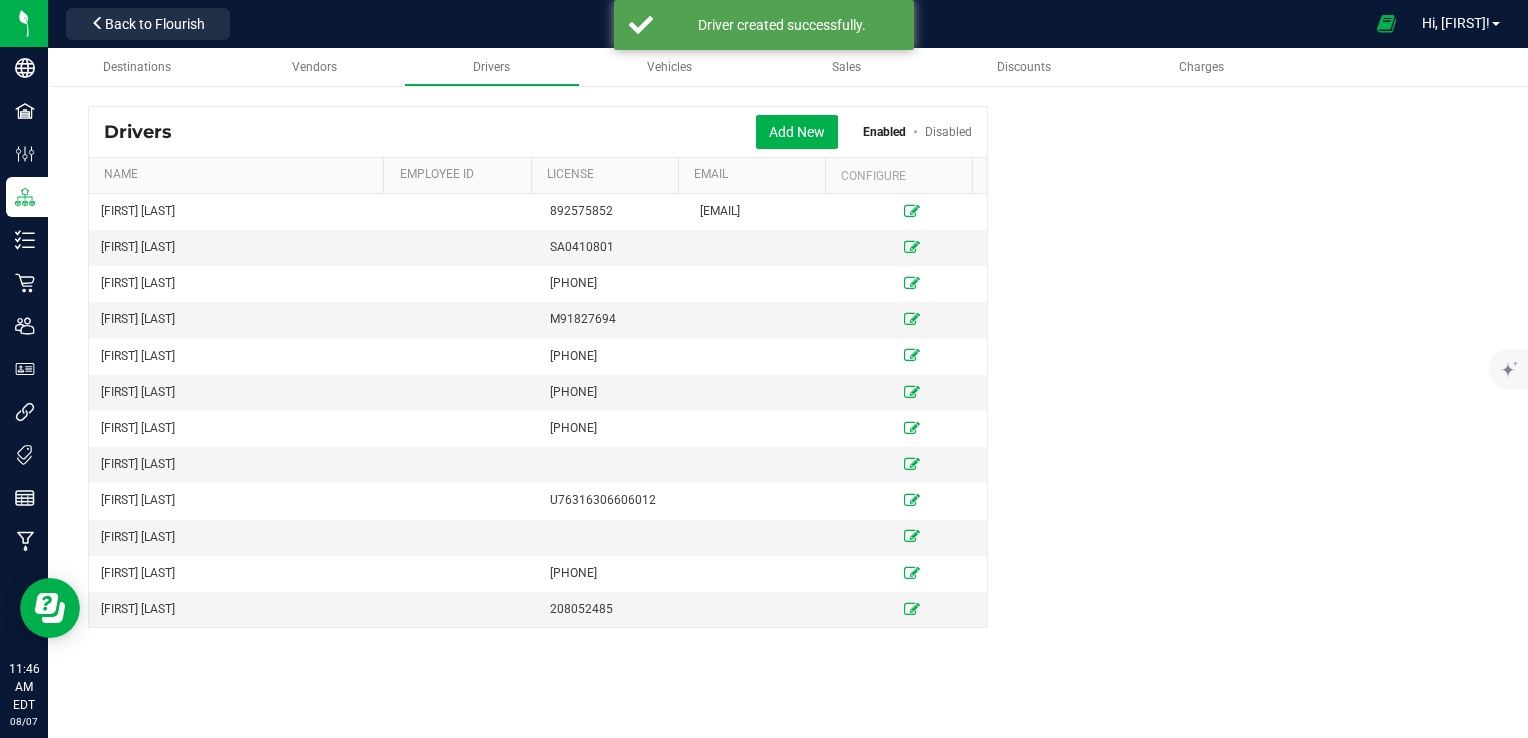 drag, startPoint x: 563, startPoint y: 122, endPoint x: 595, endPoint y: 95, distance: 41.868843 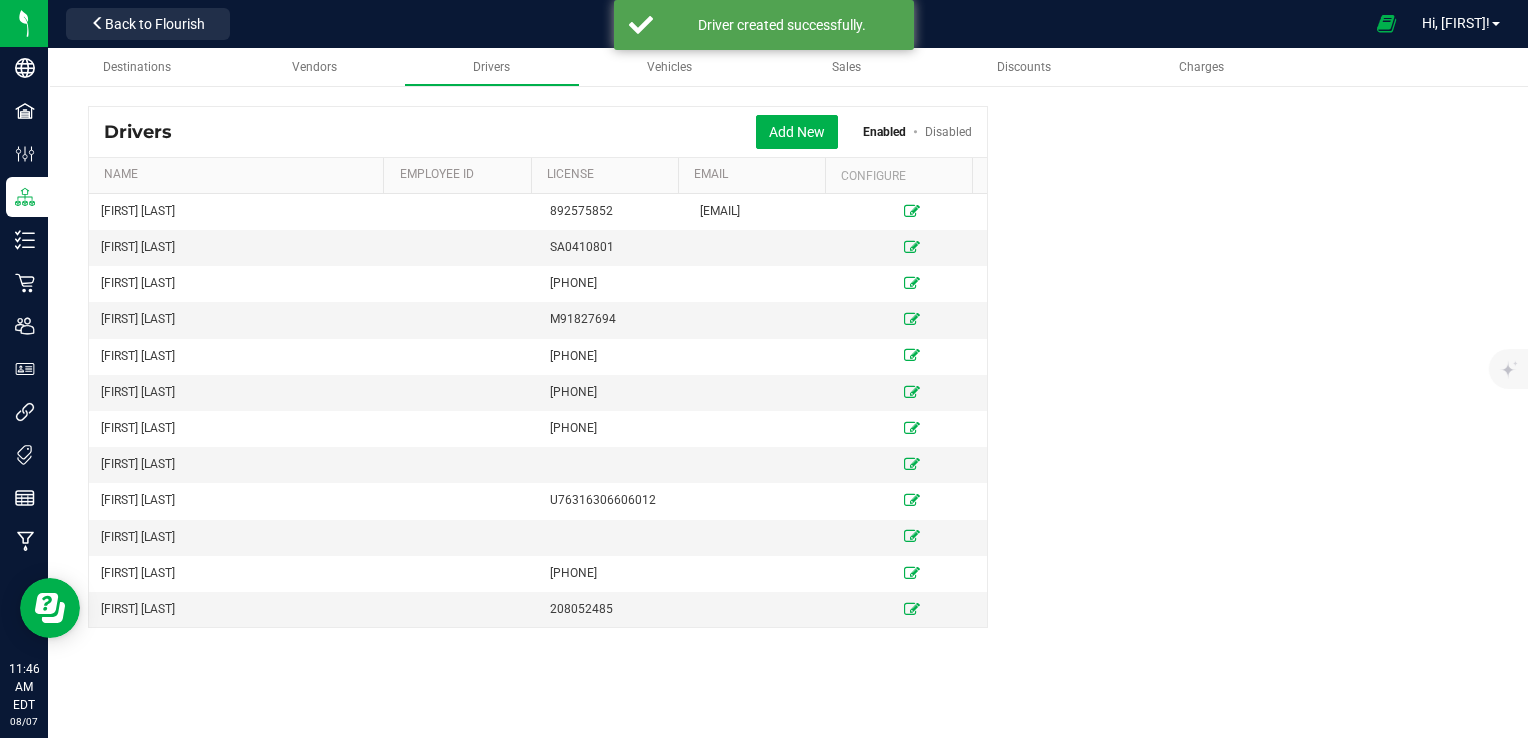 click on "Add New
Enabled
Disabled" at bounding box center (579, 132) 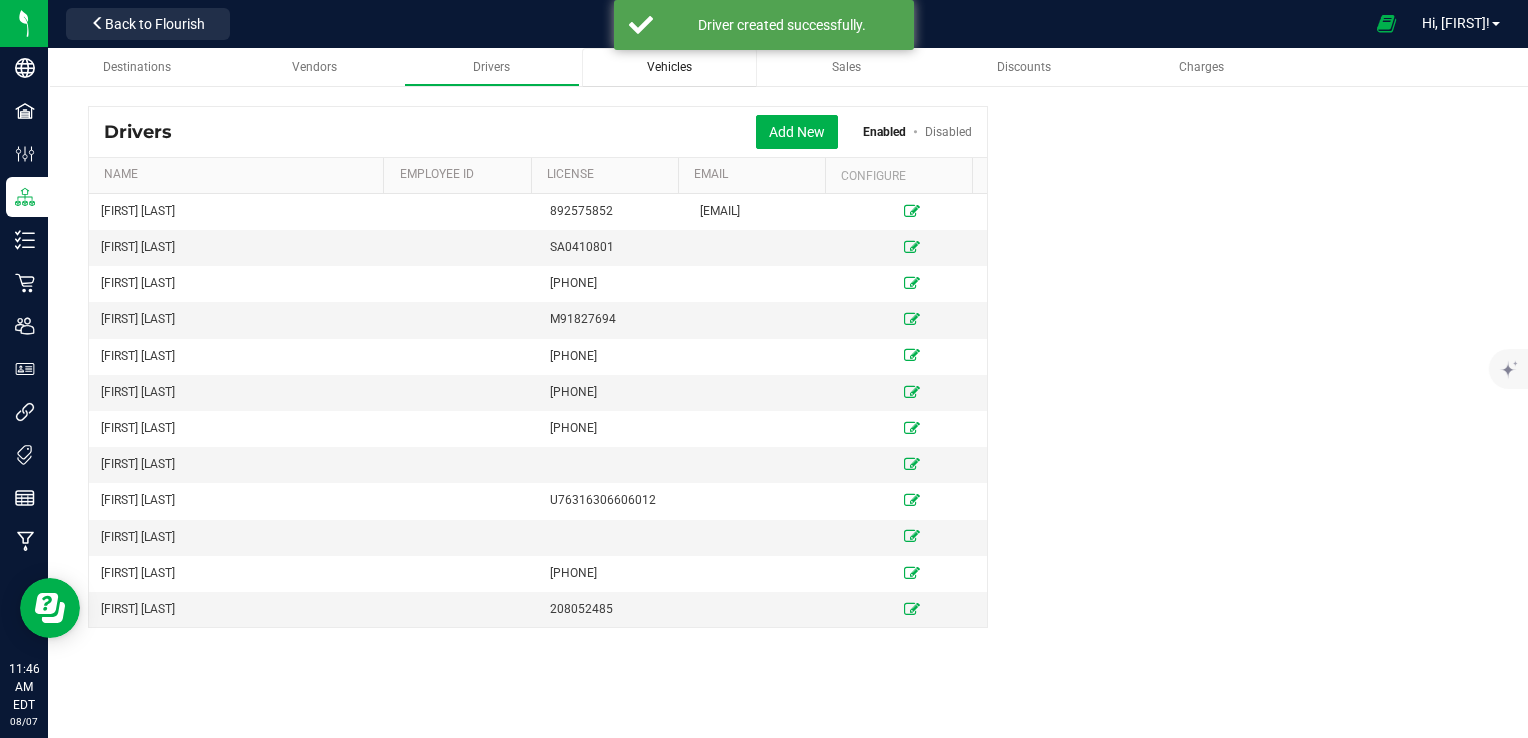 click on "Vehicles" at bounding box center [669, 67] 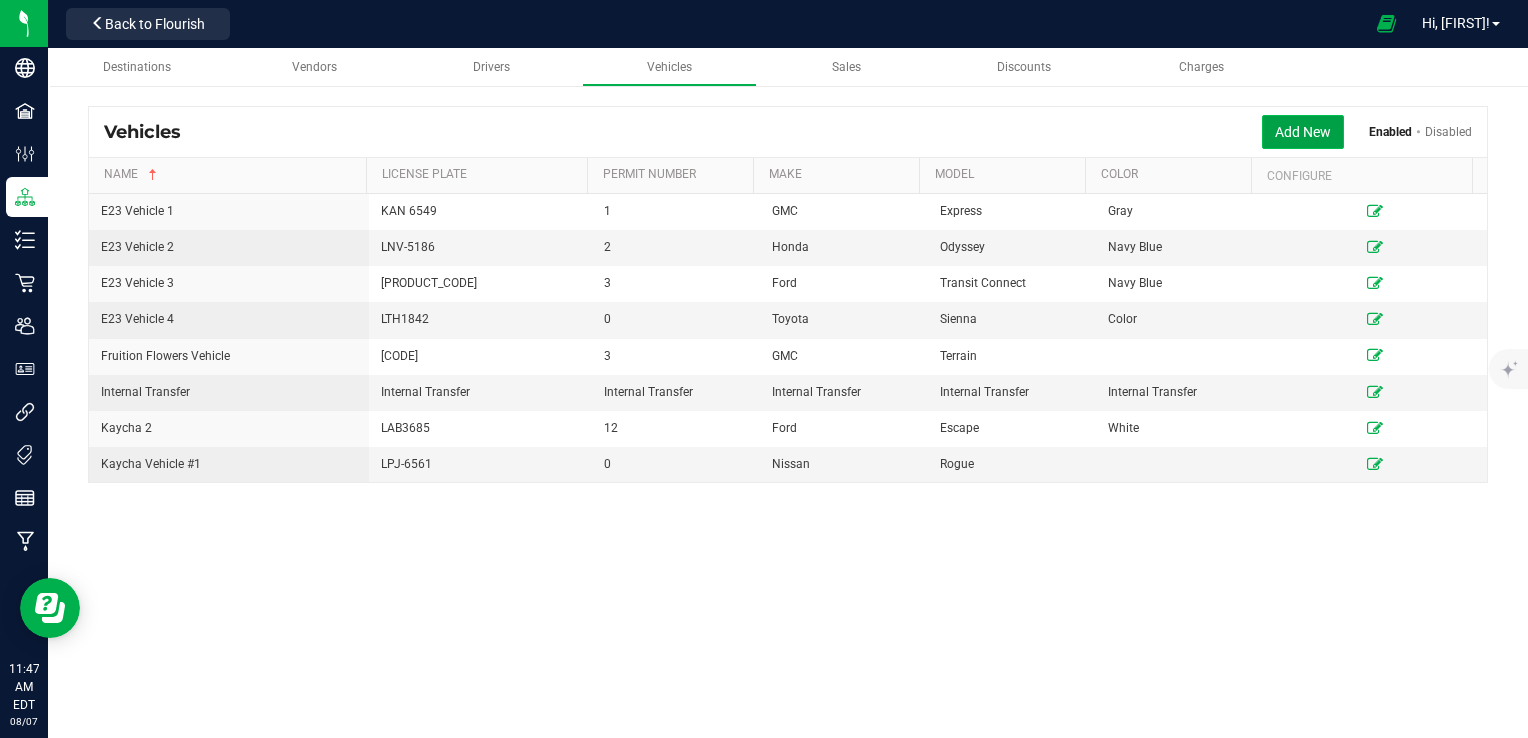 click on "Add New" at bounding box center (1303, 132) 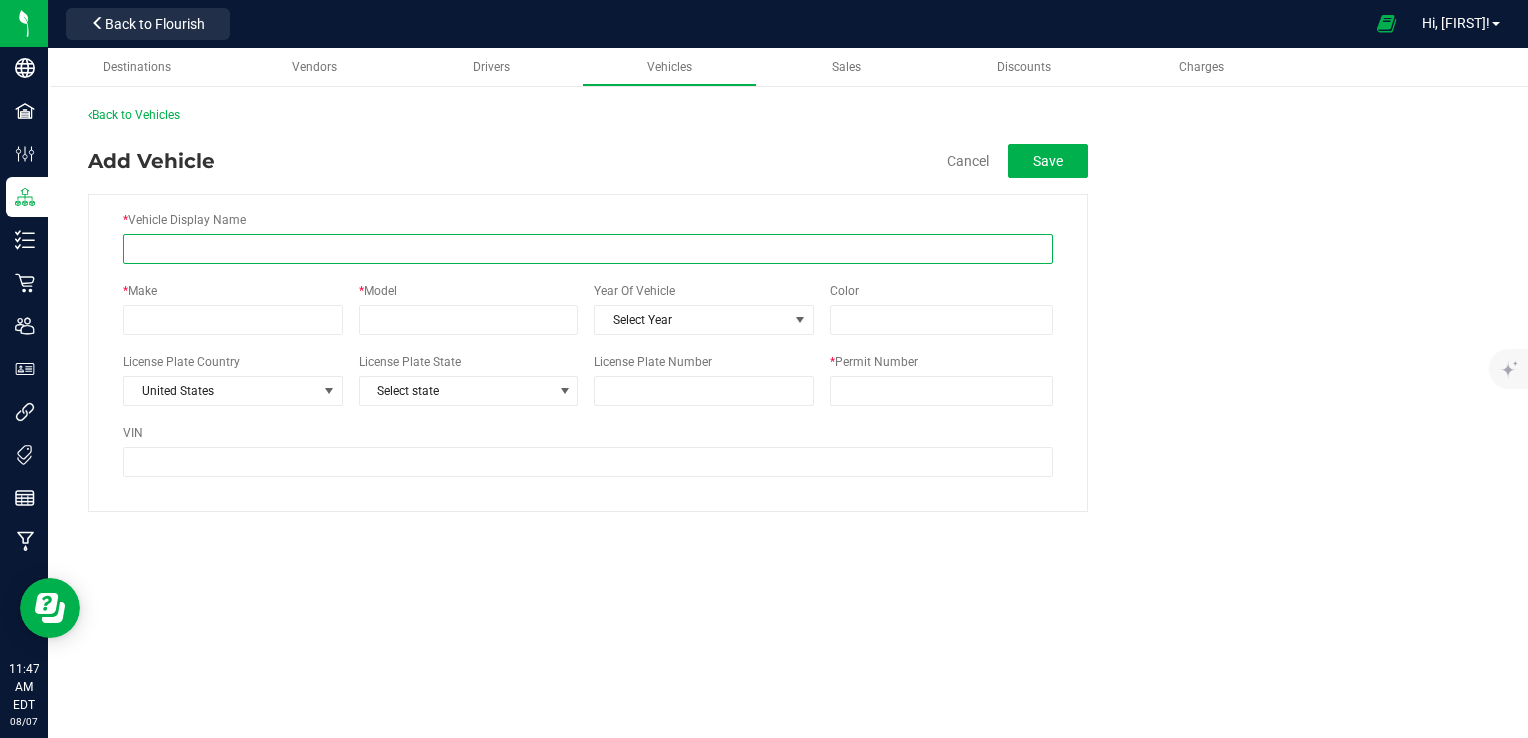 click on "*
Vehicle Display Name" at bounding box center (588, 249) 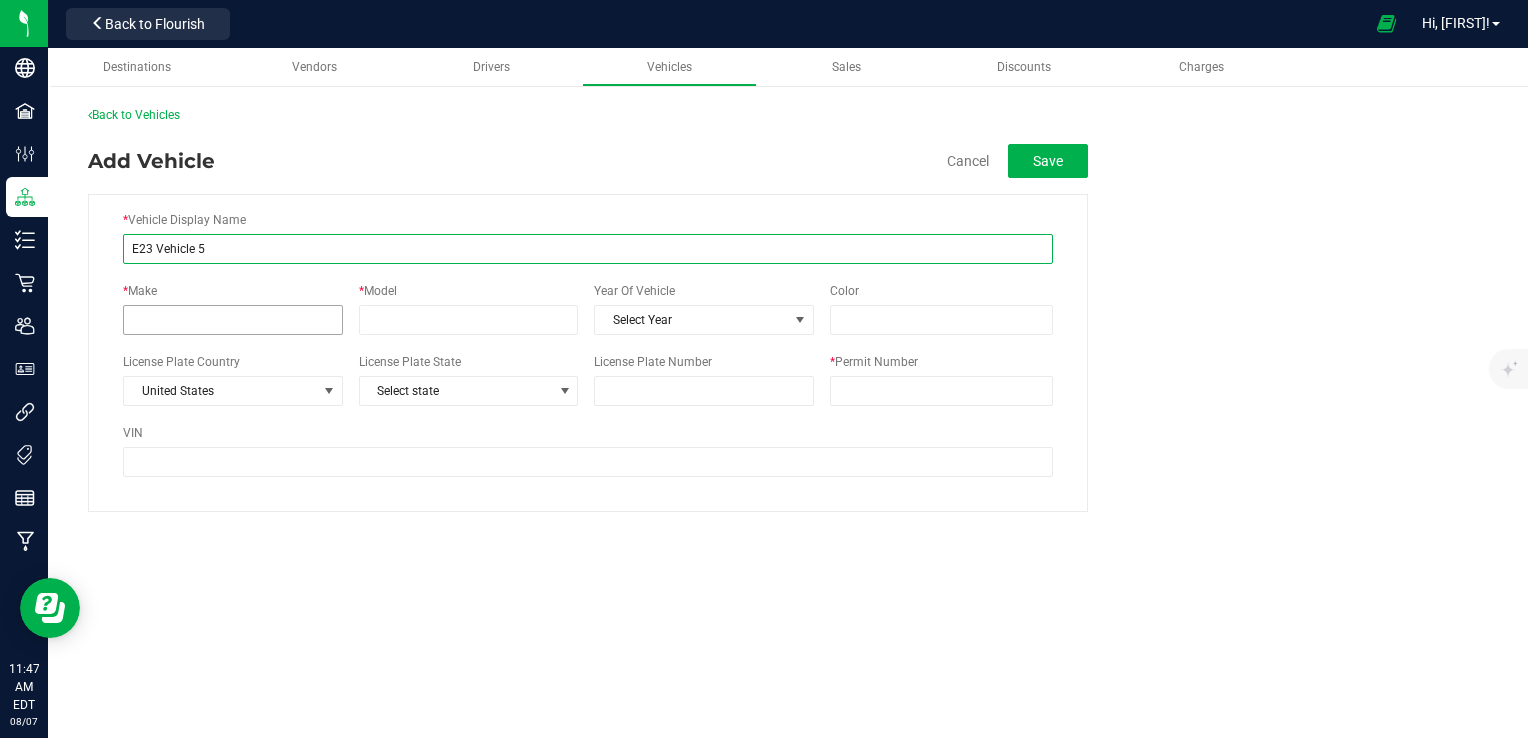 type on "E23 Vehicle 5" 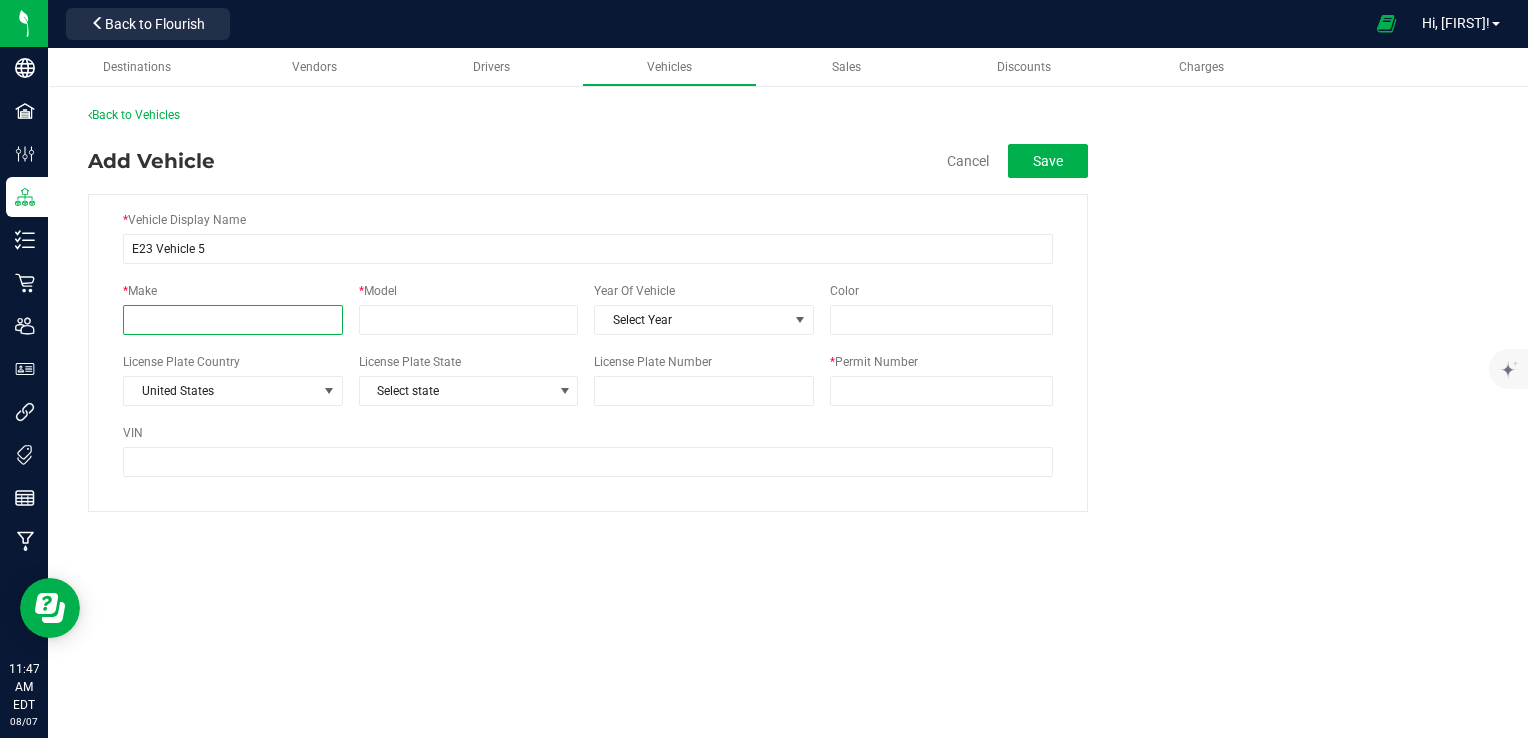 click on "*
Make" at bounding box center [233, 320] 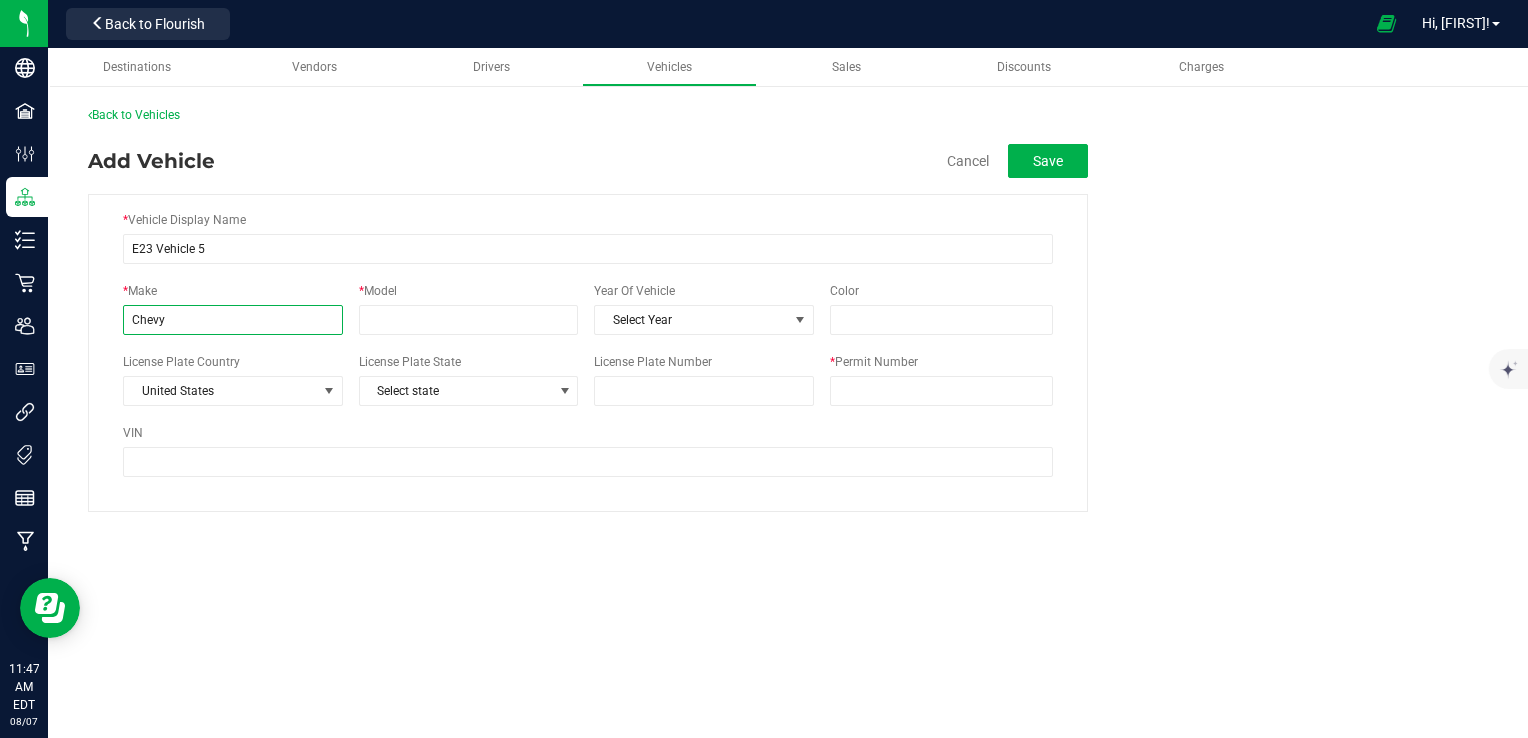 type on "Chevy" 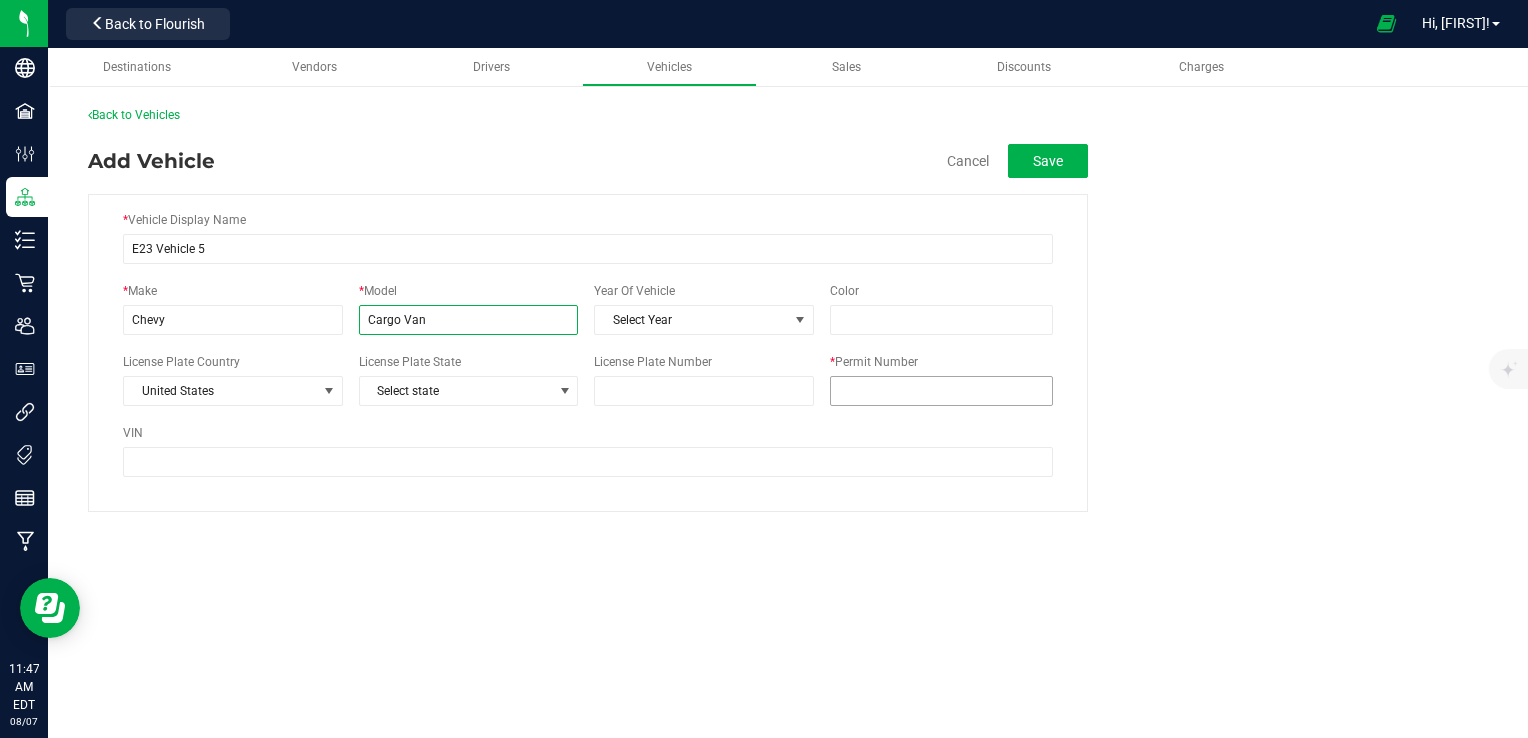 type on "Cargo Van" 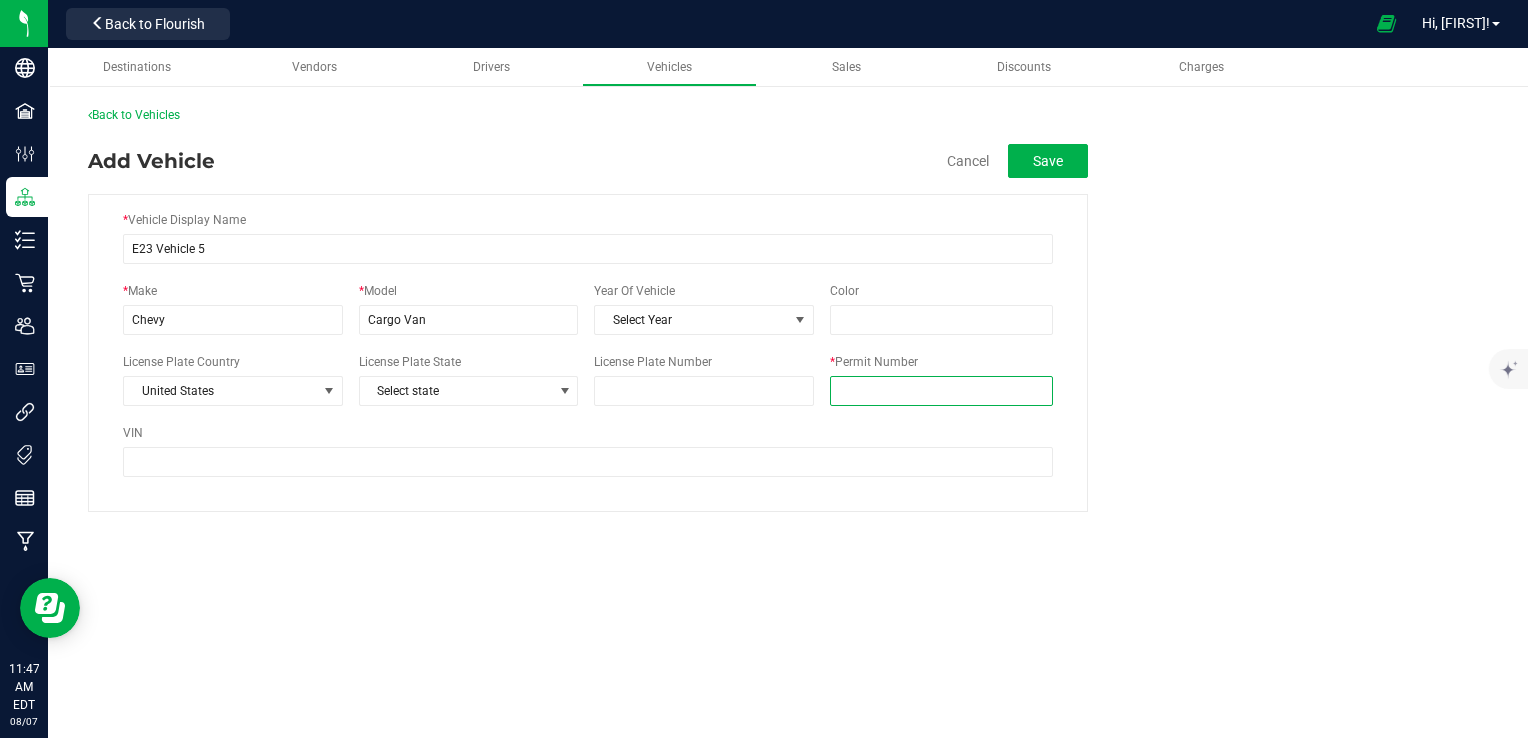 click on "*
Permit Number" at bounding box center [941, 391] 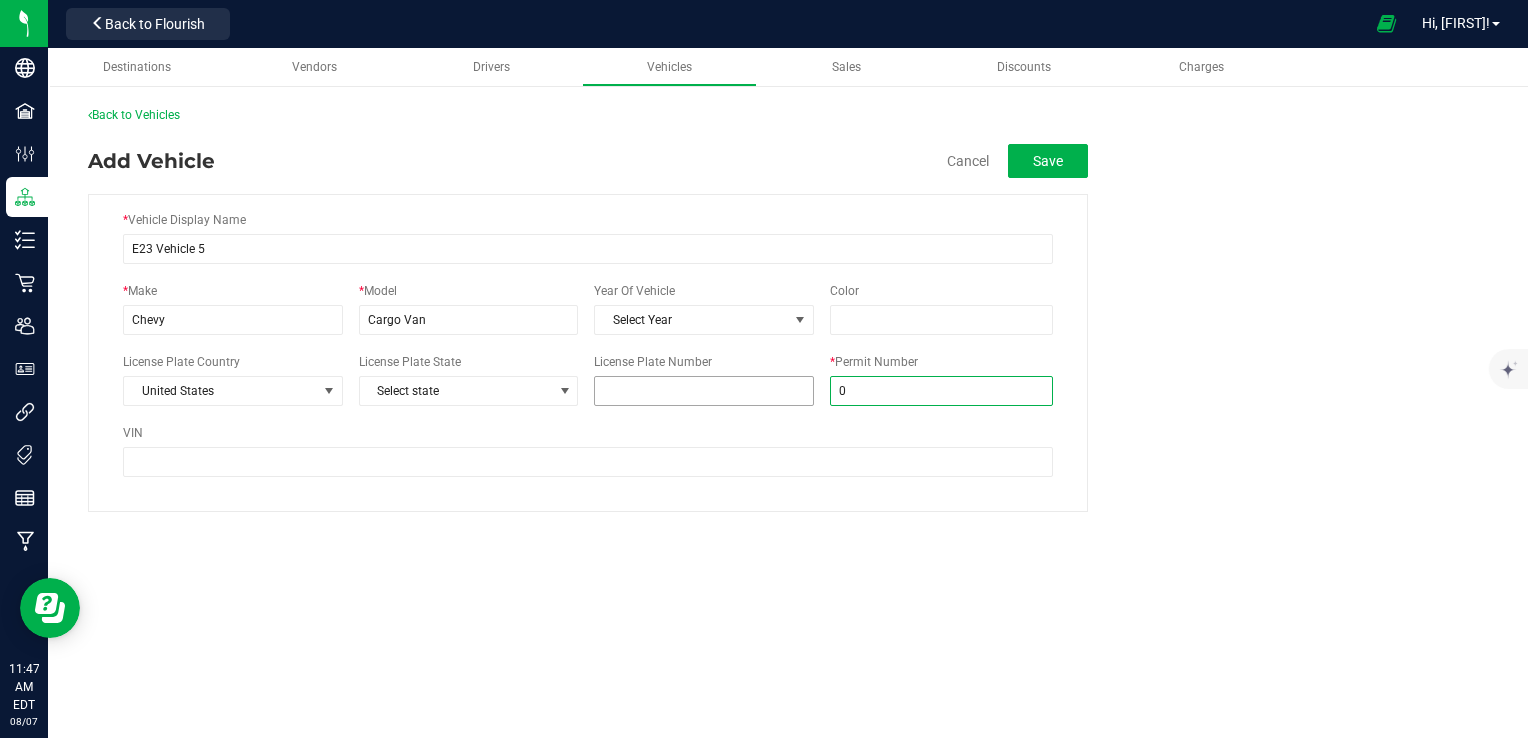 type on "0" 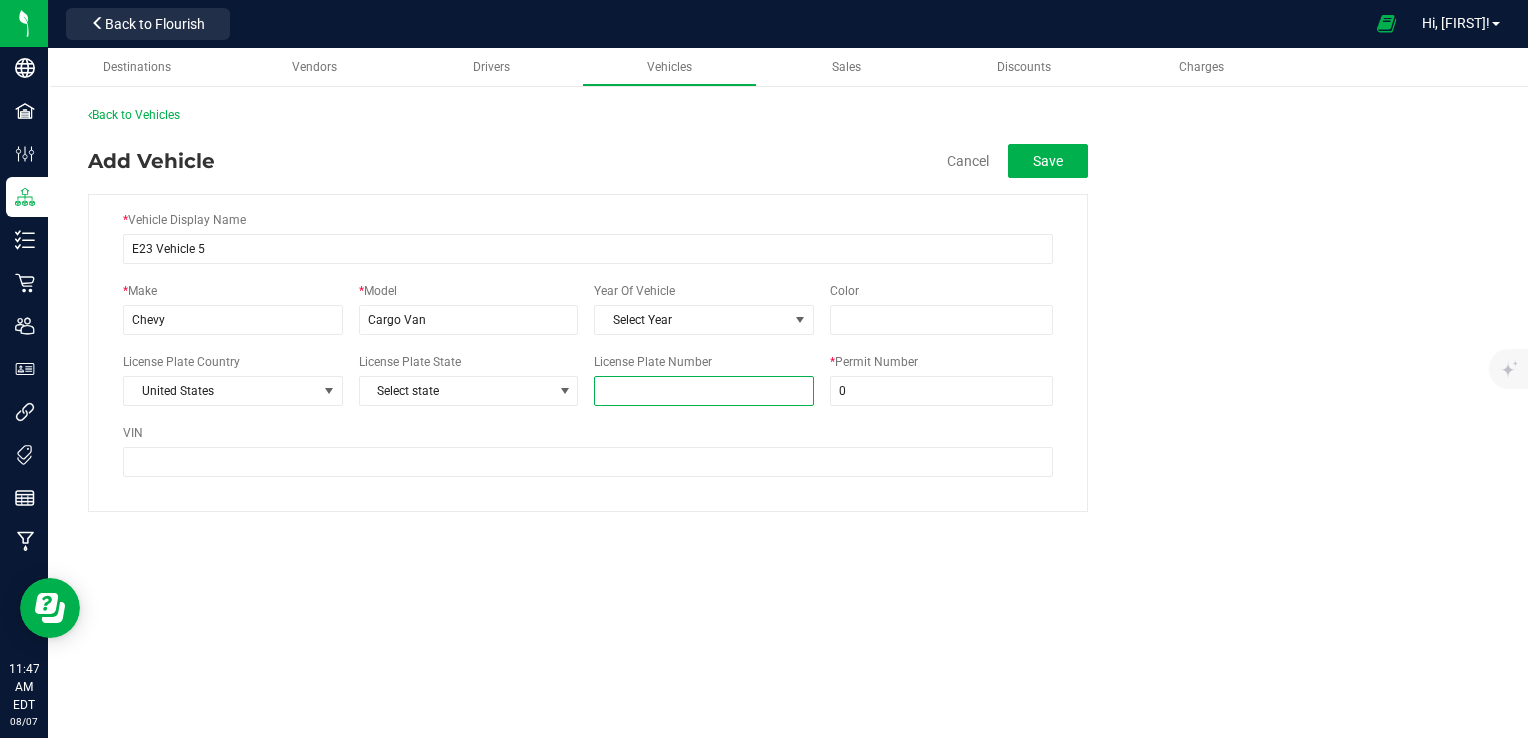 click on "License Plate Number" at bounding box center (704, 391) 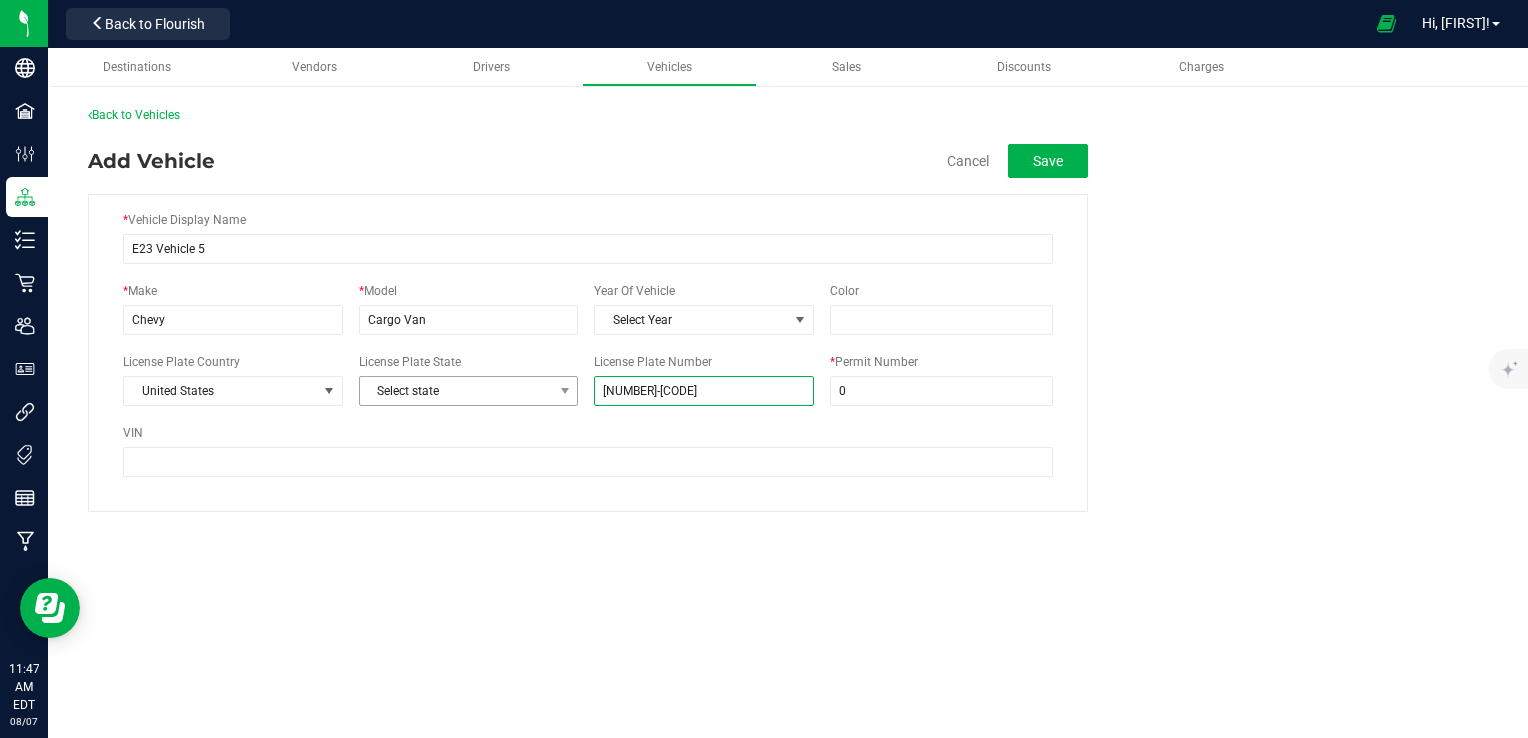 type on "[NUMBER]-[CODE]" 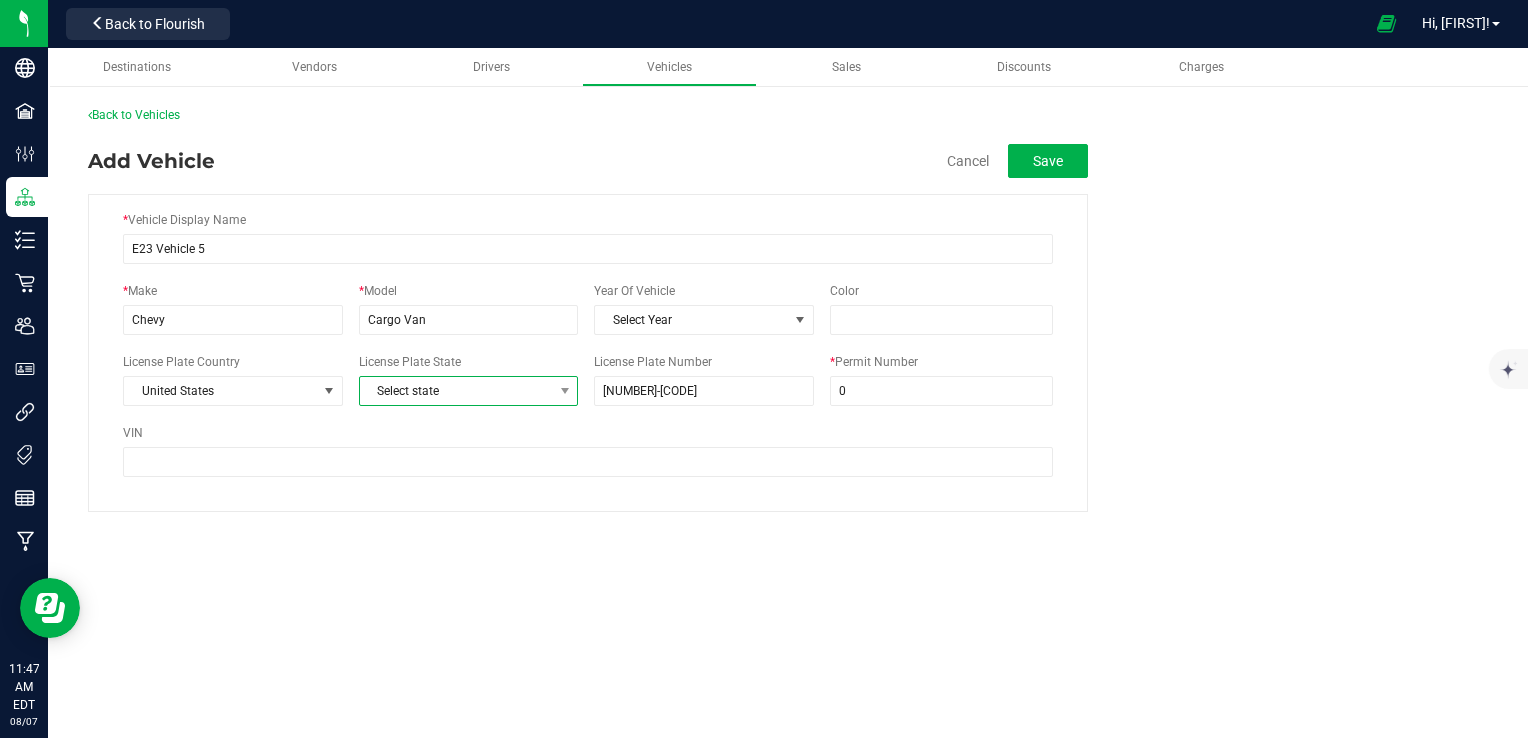 click on "Select state" at bounding box center [456, 391] 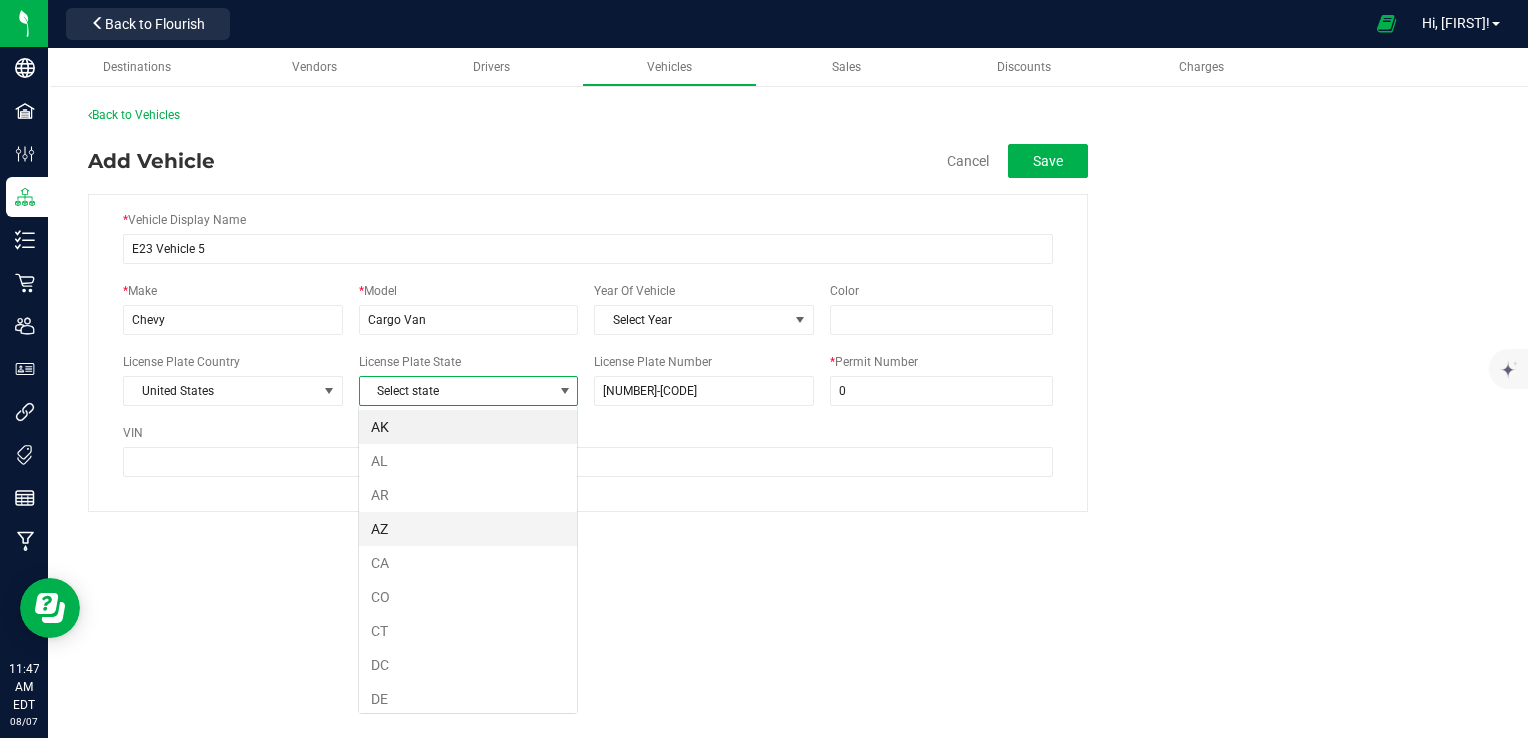 scroll, scrollTop: 99970, scrollLeft: 99780, axis: both 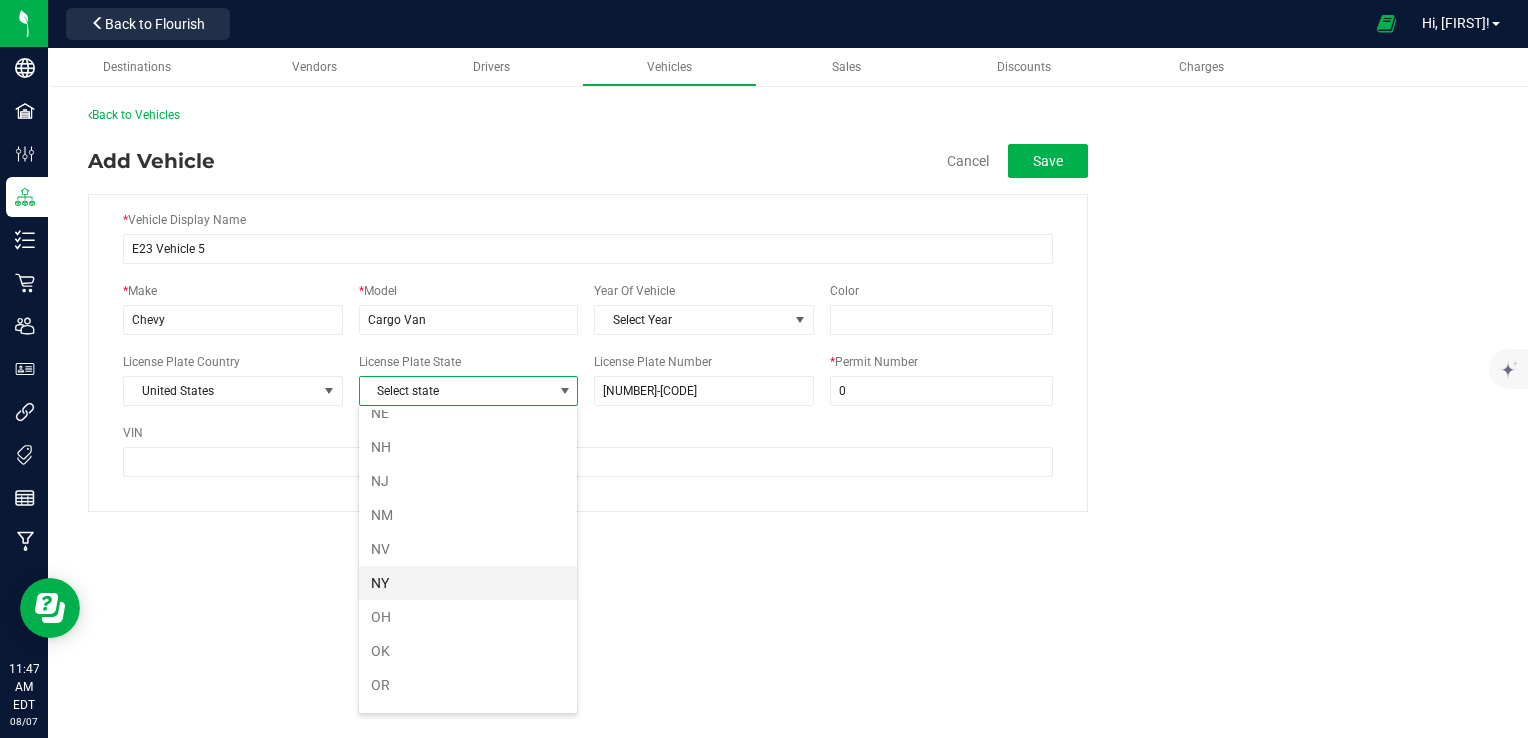 click on "NY" at bounding box center (468, 583) 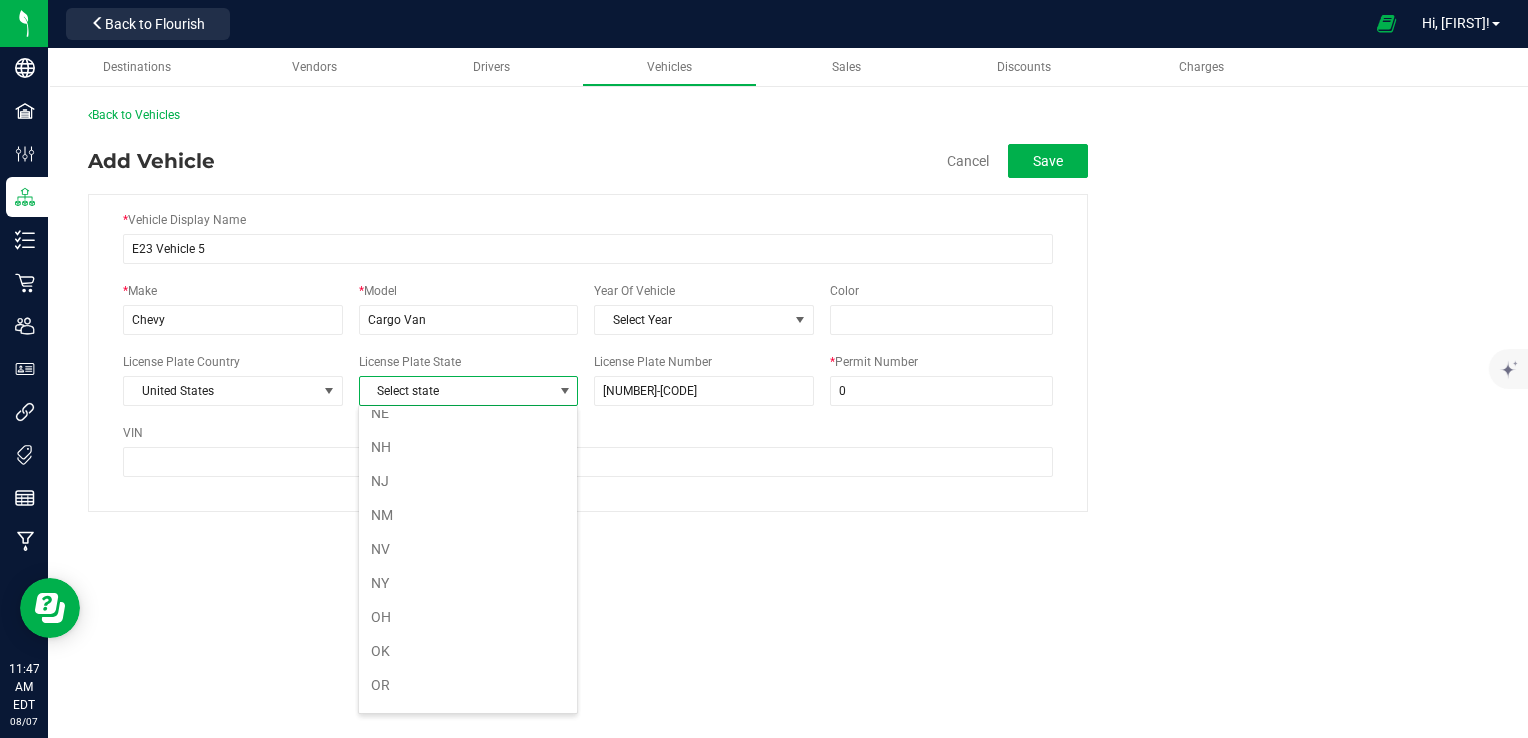 drag, startPoint x: 772, startPoint y: 580, endPoint x: 793, endPoint y: 560, distance: 29 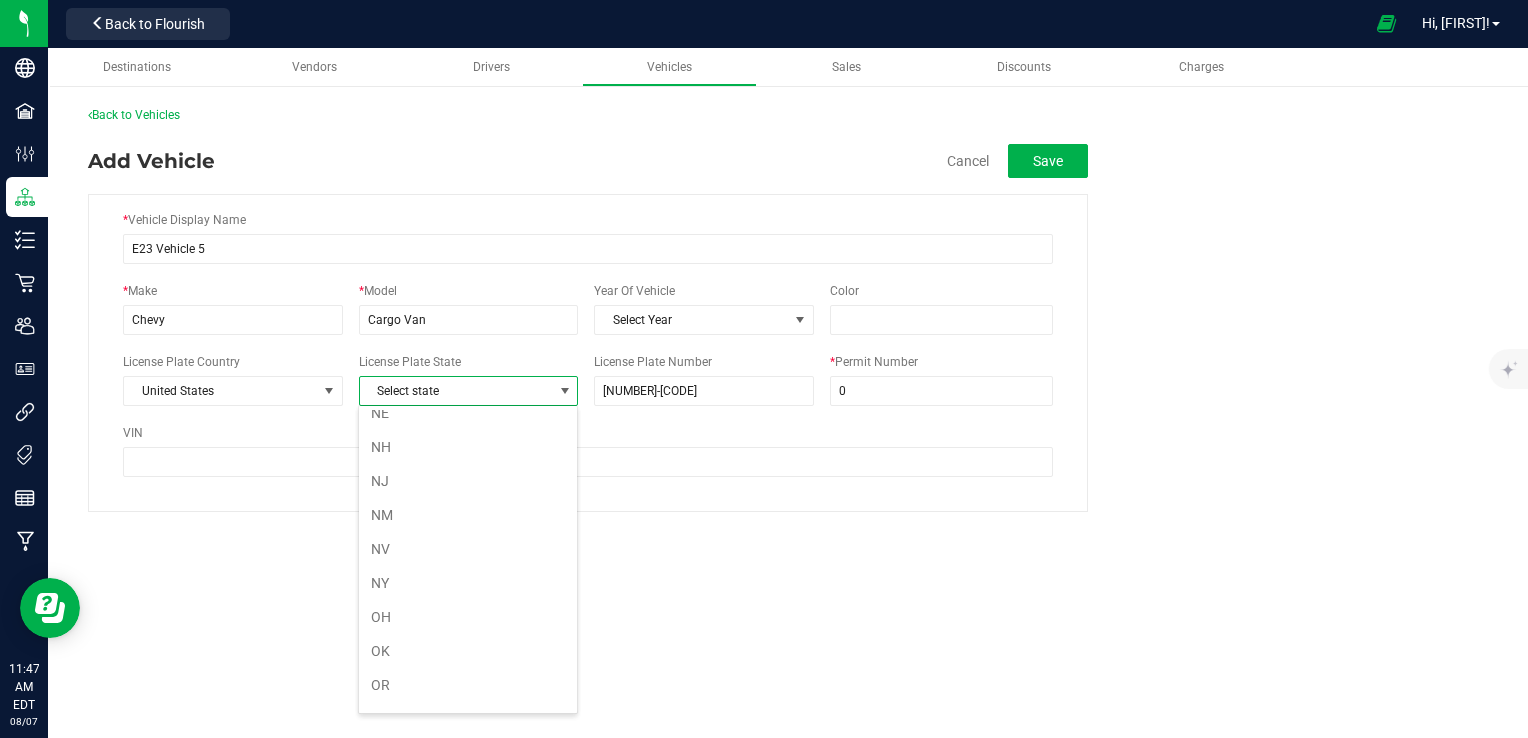 click on "Destinations   Vendors   Drivers   Vehicles   Sales   Discounts   Charges
Back to Vehicles
Add Vehicle
Cancel
Save
*
Vehicle Display Name
E23 Vehicle 5
*
Make
Chevy
*
Model
Cargo Van
Year Of Vehicle
Select Year Select Year 1980 1981 1982 1983 1984 1985 1986 1987 1988 1989 1990 1991 1992 1993 1994 1995 *" at bounding box center [788, 318] 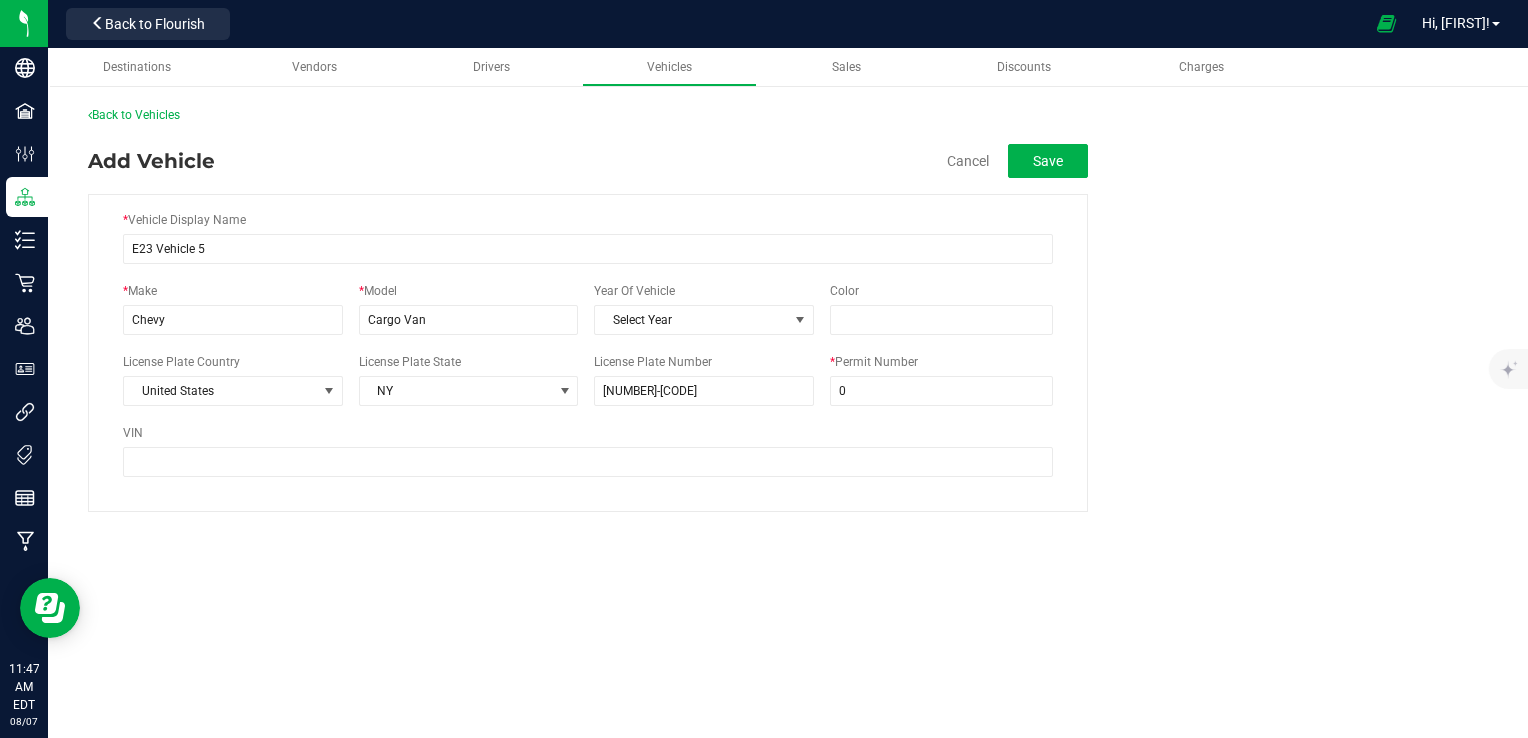 click on "Add Vehicle
Add Vehicle
Cancel
Save
*
Vehicle Display Name
[COMPANY] Vehicle 5
*
Make
[MAKE]
*
Model
[PRODUCT]
Year Of Vehicle
Select Year Select Year 1980 1981 1982 1983 1984 1985 1986 1987 1988 1989 1990 1991 1992 1993 1994 1995 1996 1997 1998 1999 2000 2001 2002 2003 2004 2005 2006 2007 2008 2009 2010 2011 2012 2013 2014 2015 [STATE]" at bounding box center (788, 309) 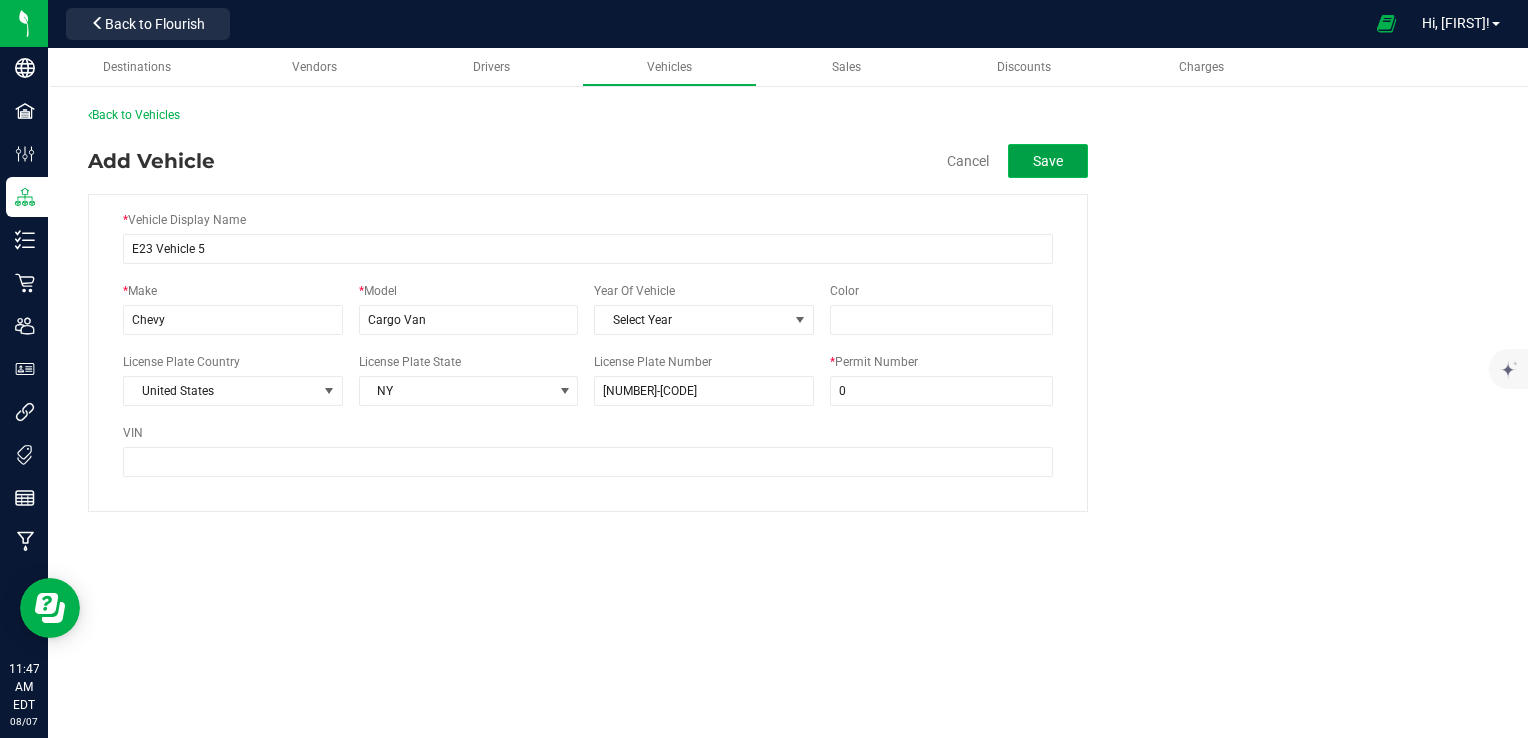 click on "Save" at bounding box center [1048, 161] 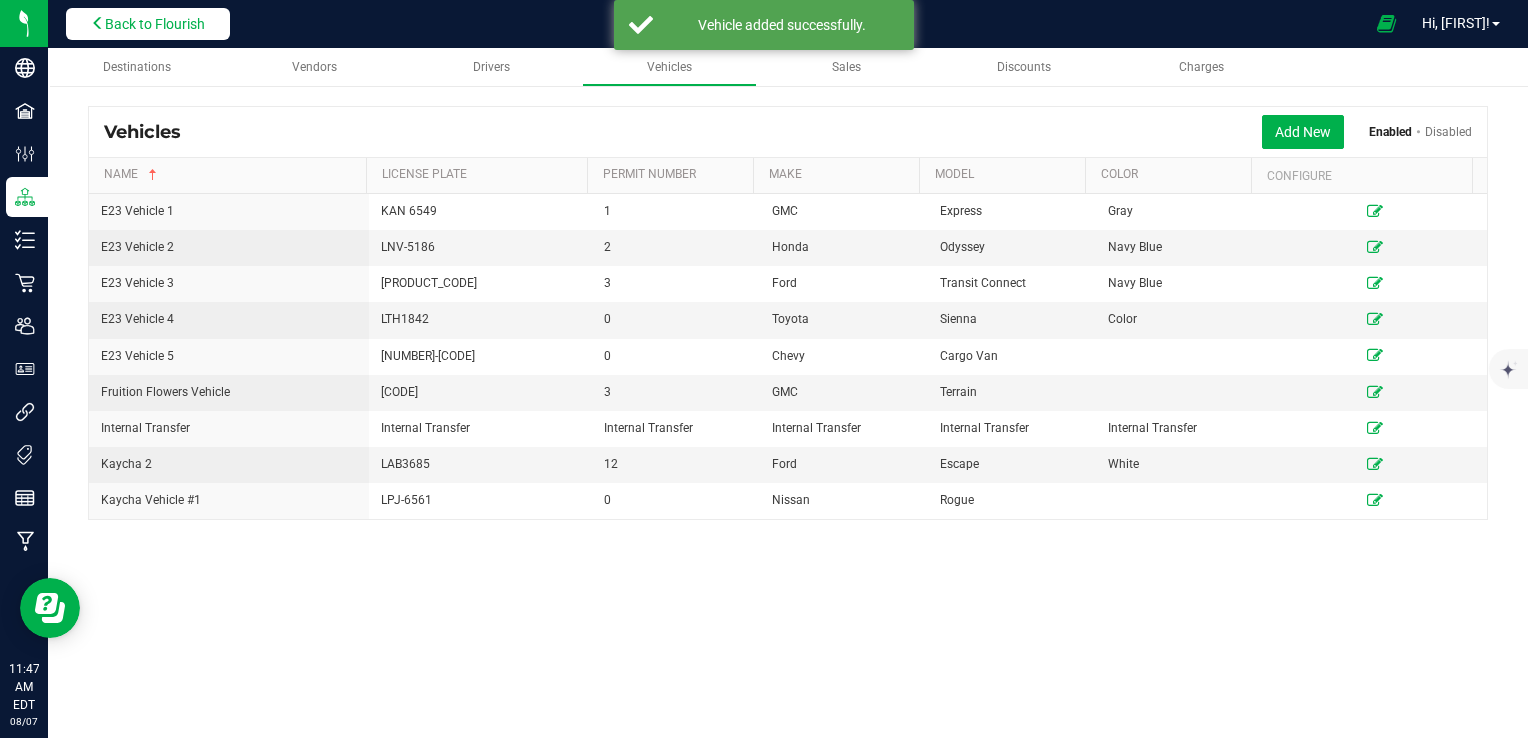 click on "Back to Flourish" at bounding box center [155, 24] 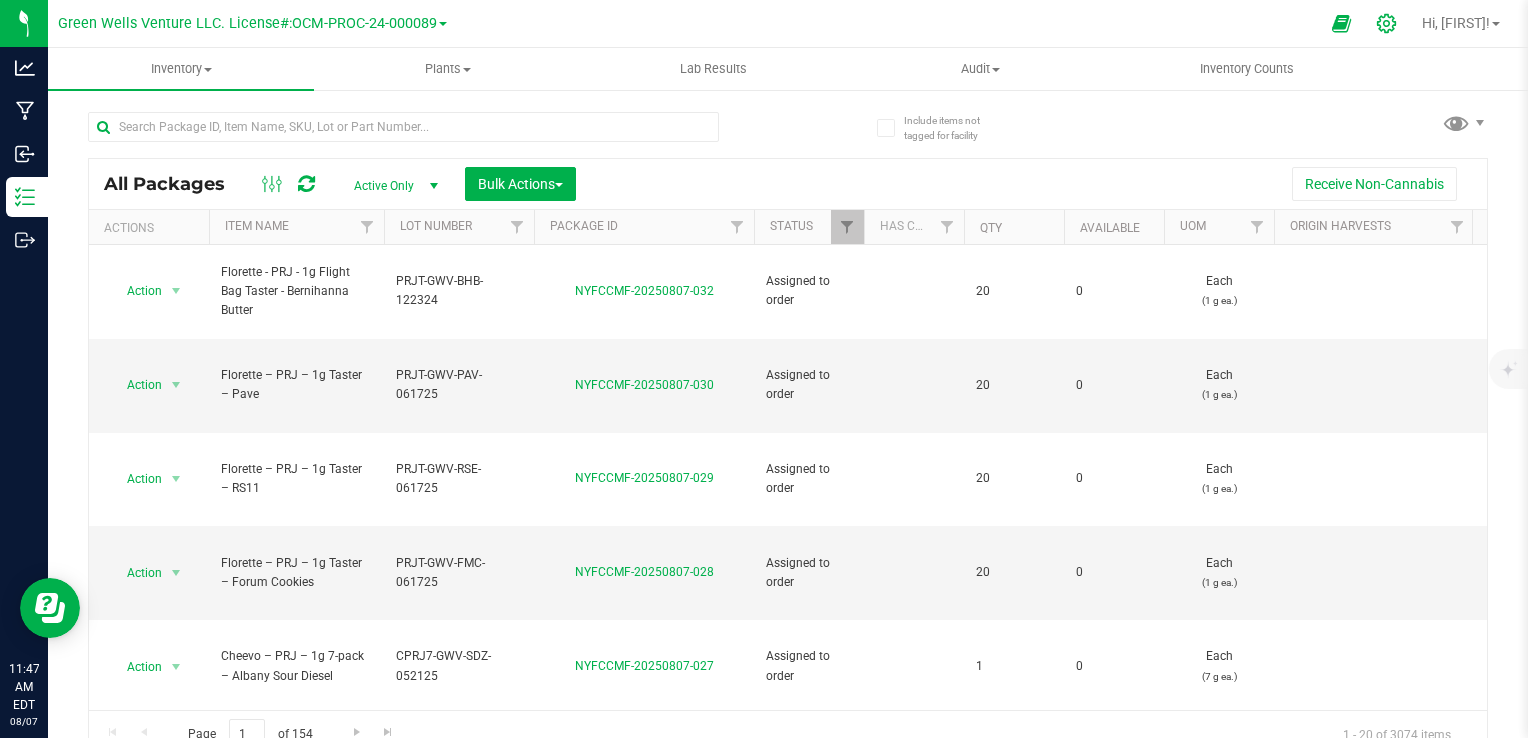 click at bounding box center [1387, 23] 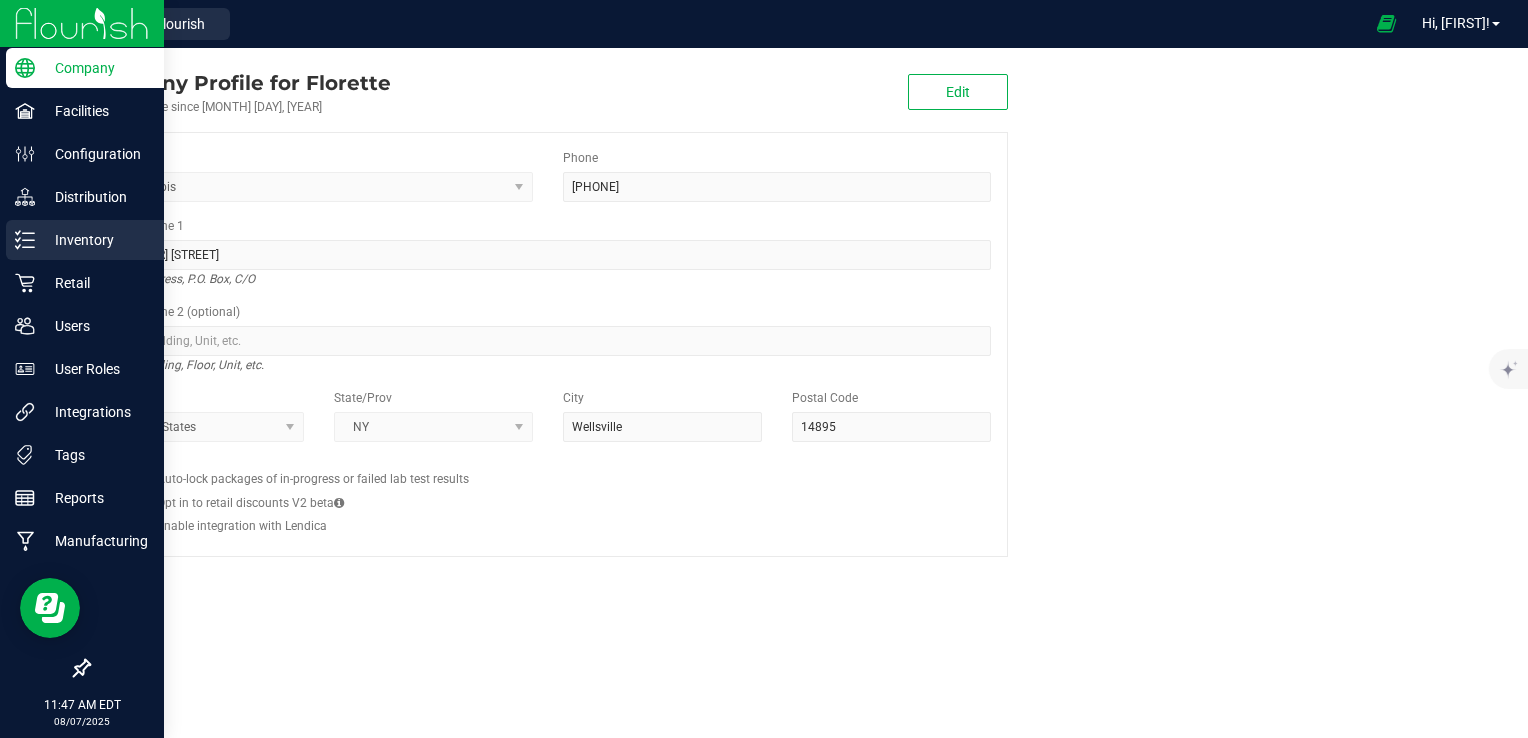 click on "Inventory" at bounding box center [95, 240] 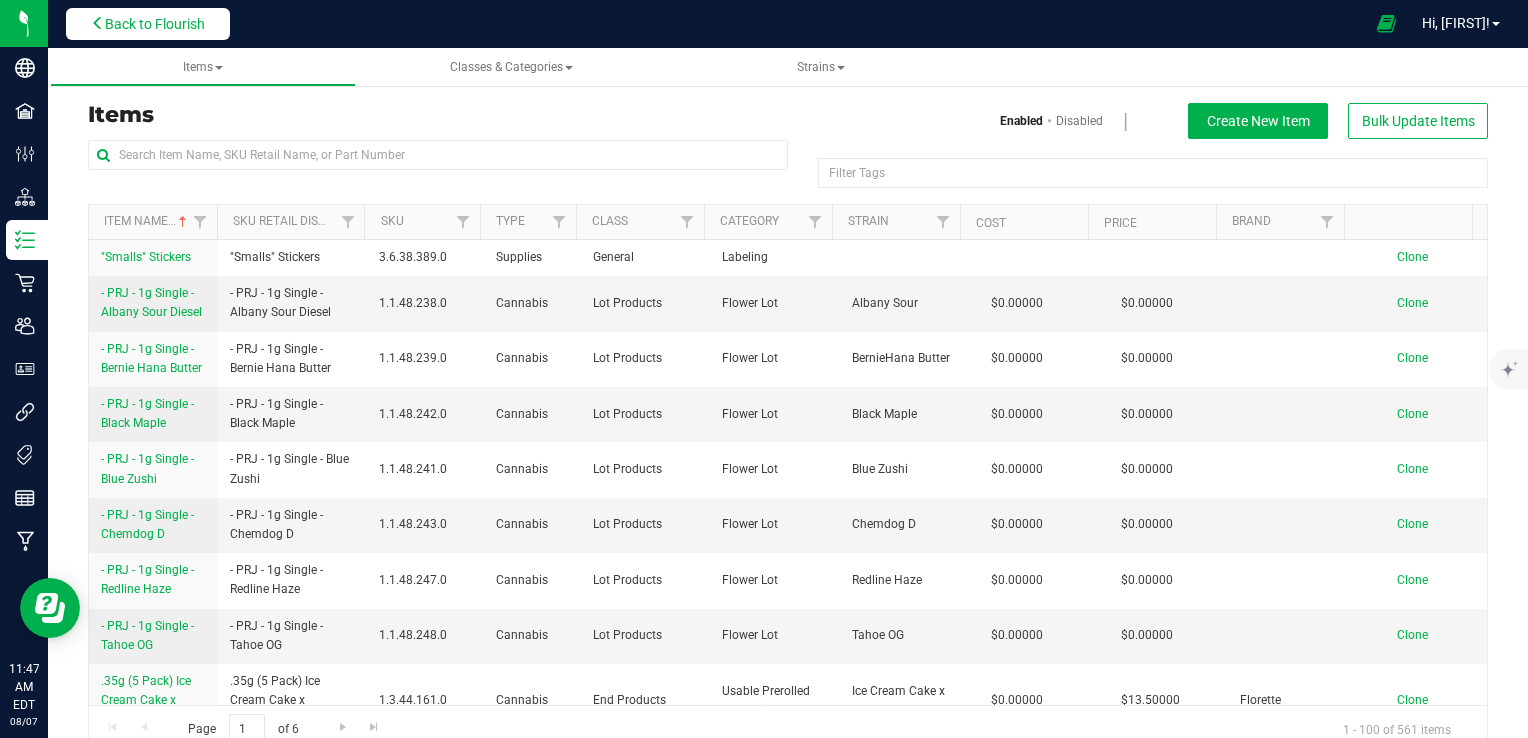 click on "Back to Flourish" at bounding box center (148, 24) 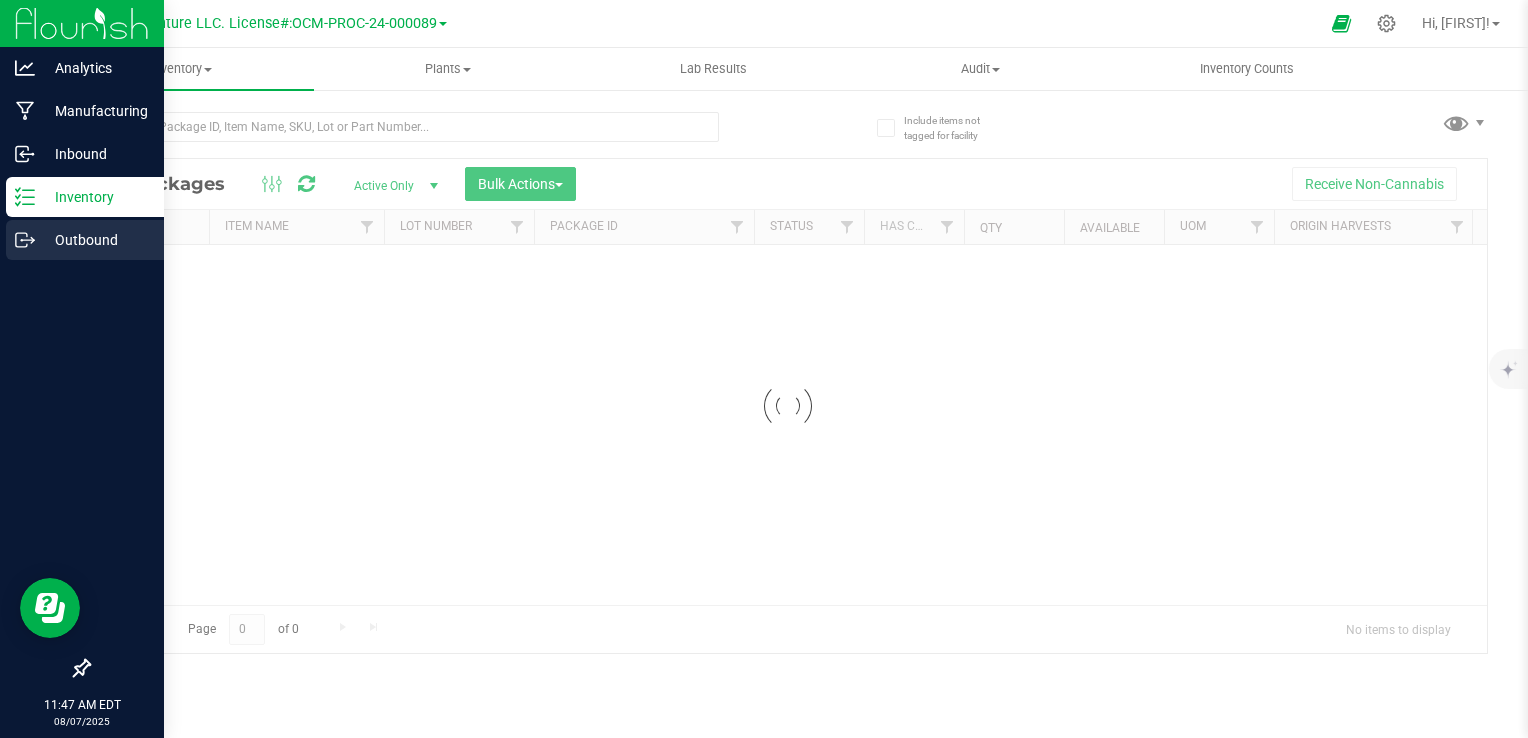 click on "Outbound" at bounding box center (95, 240) 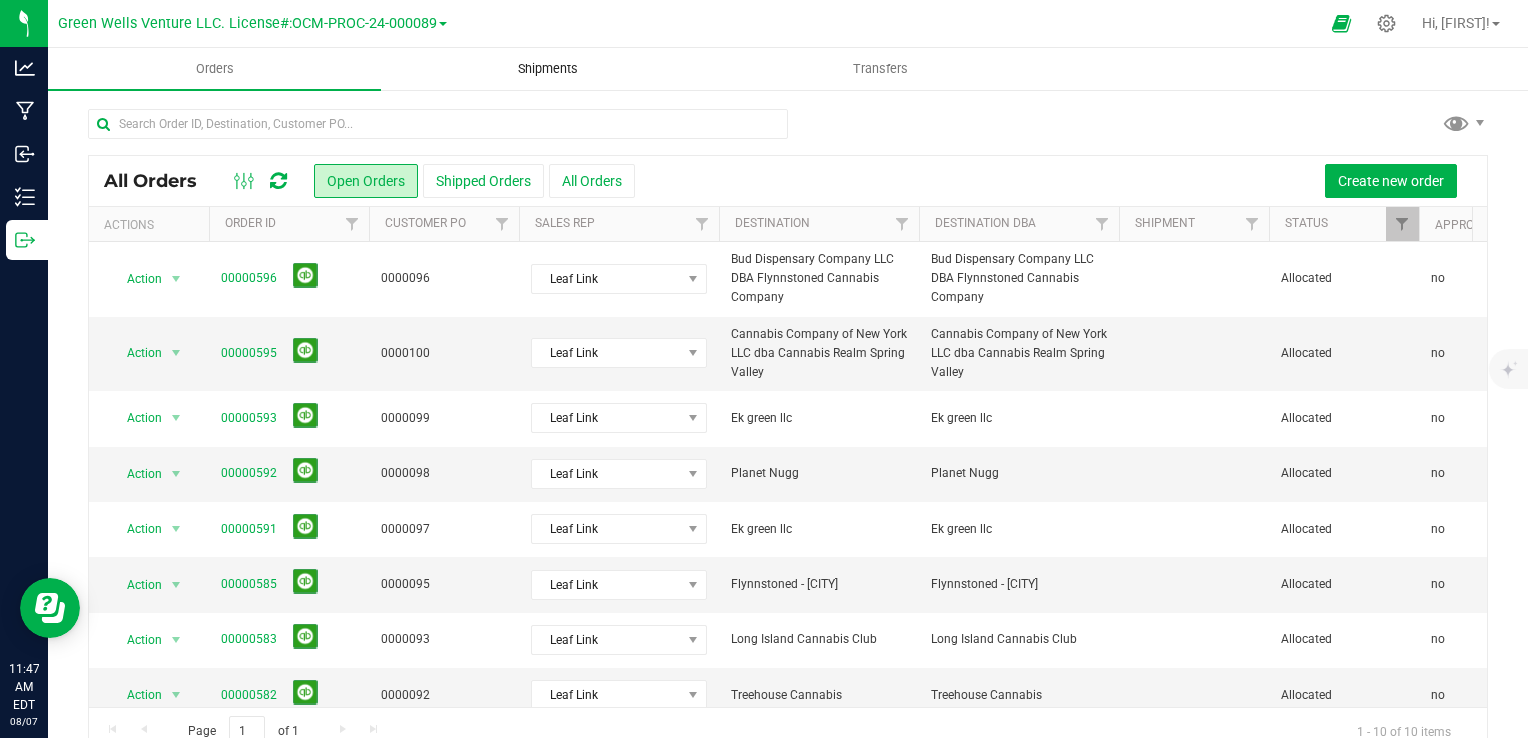 click on "Shipments" at bounding box center (548, 69) 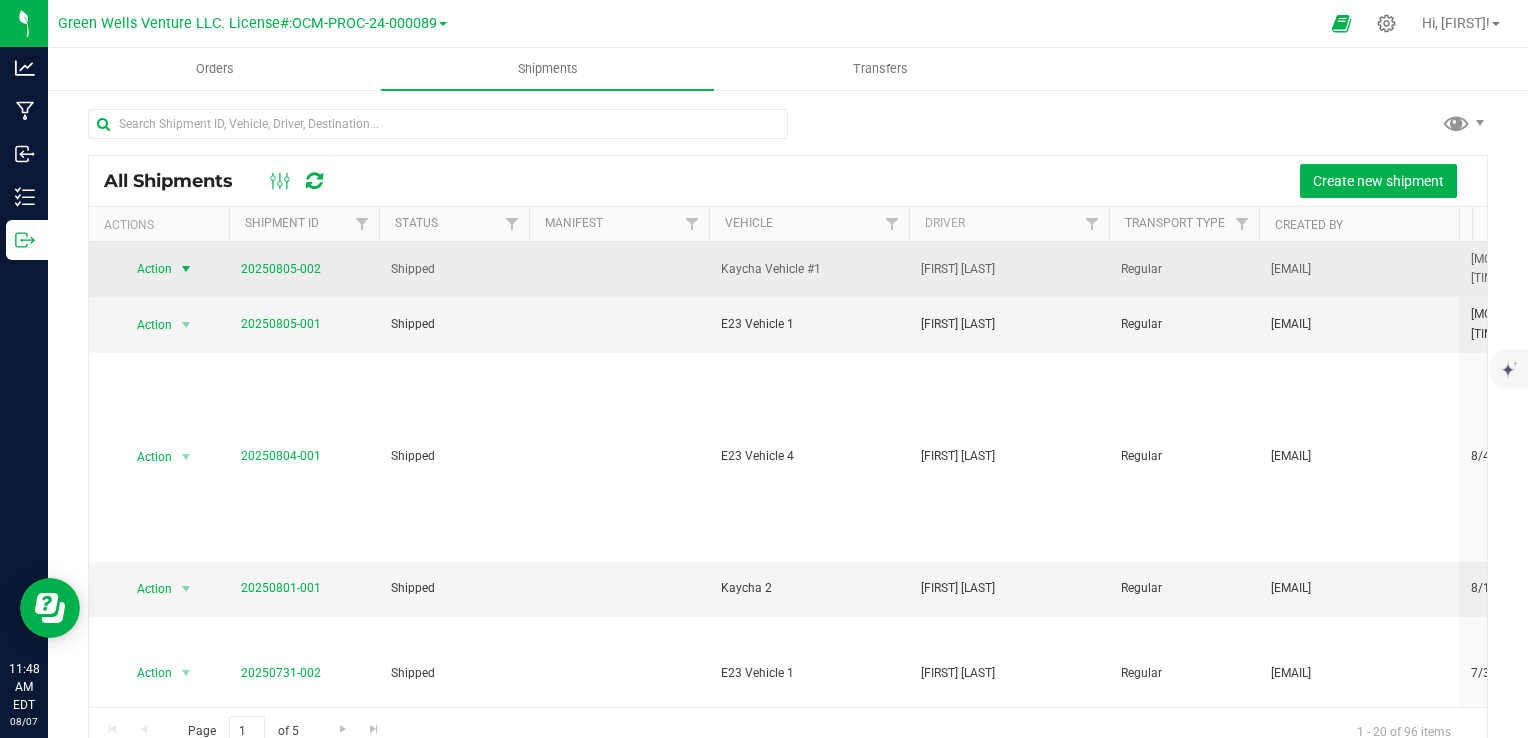 click on "Action" at bounding box center (146, 269) 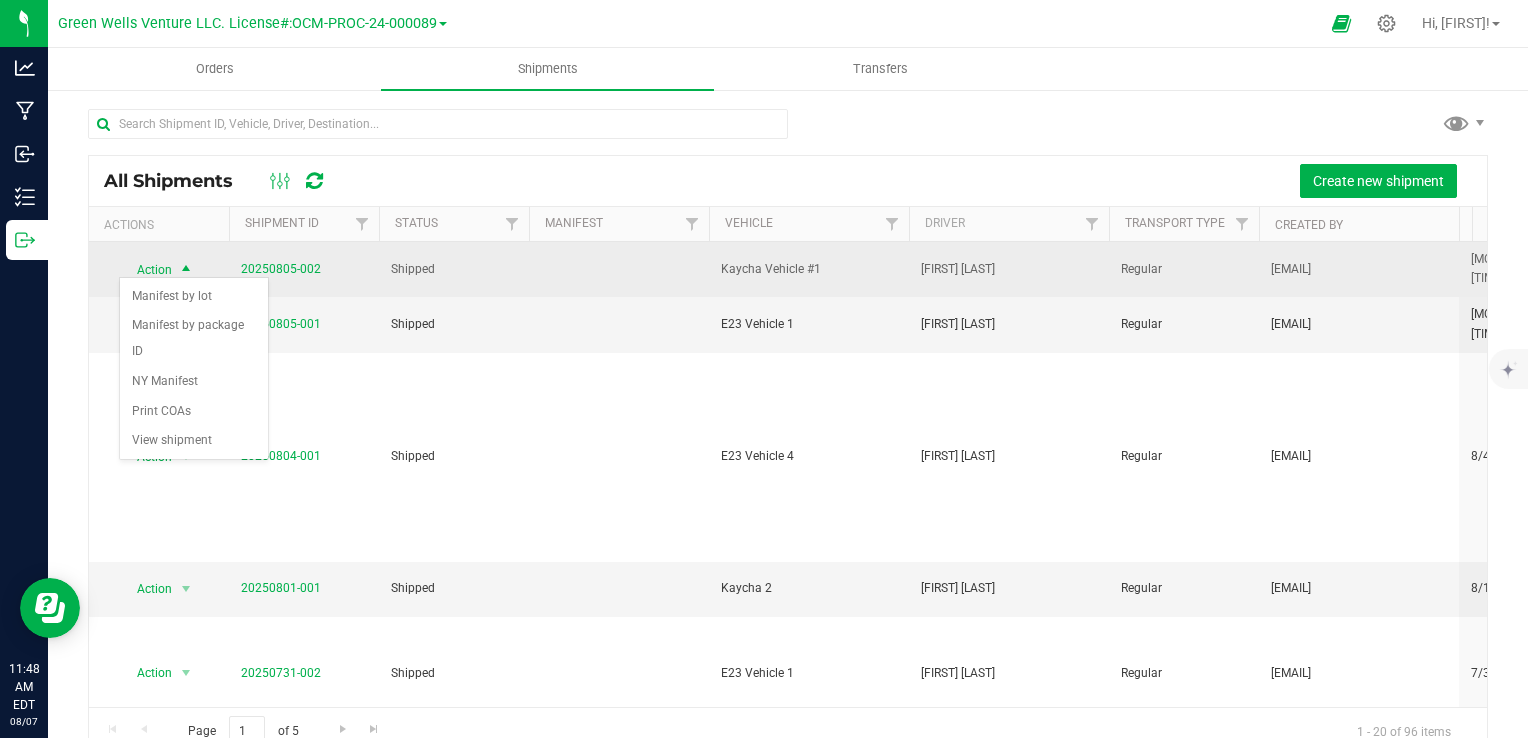 click on "Action" at bounding box center [146, 270] 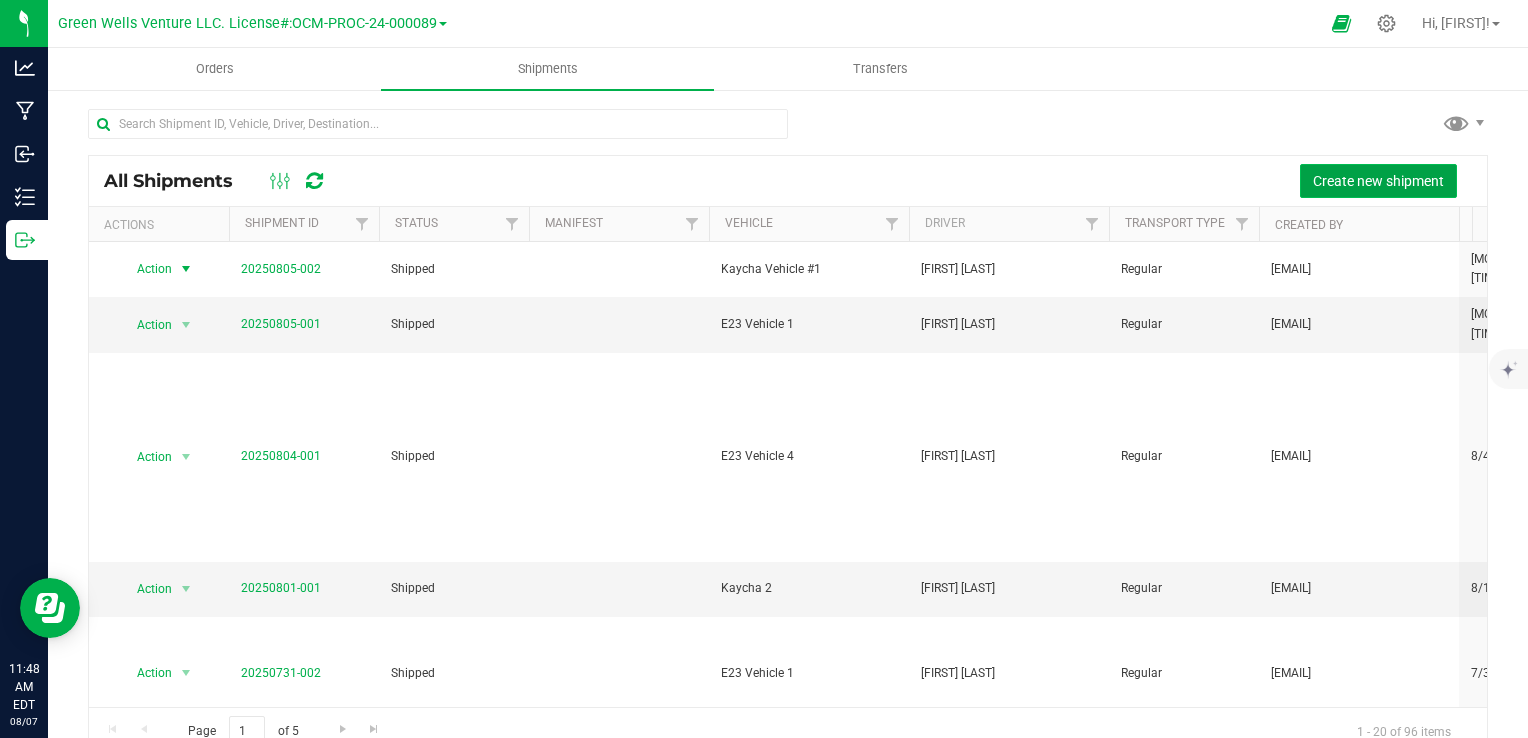 click on "Create new shipment" at bounding box center [1378, 181] 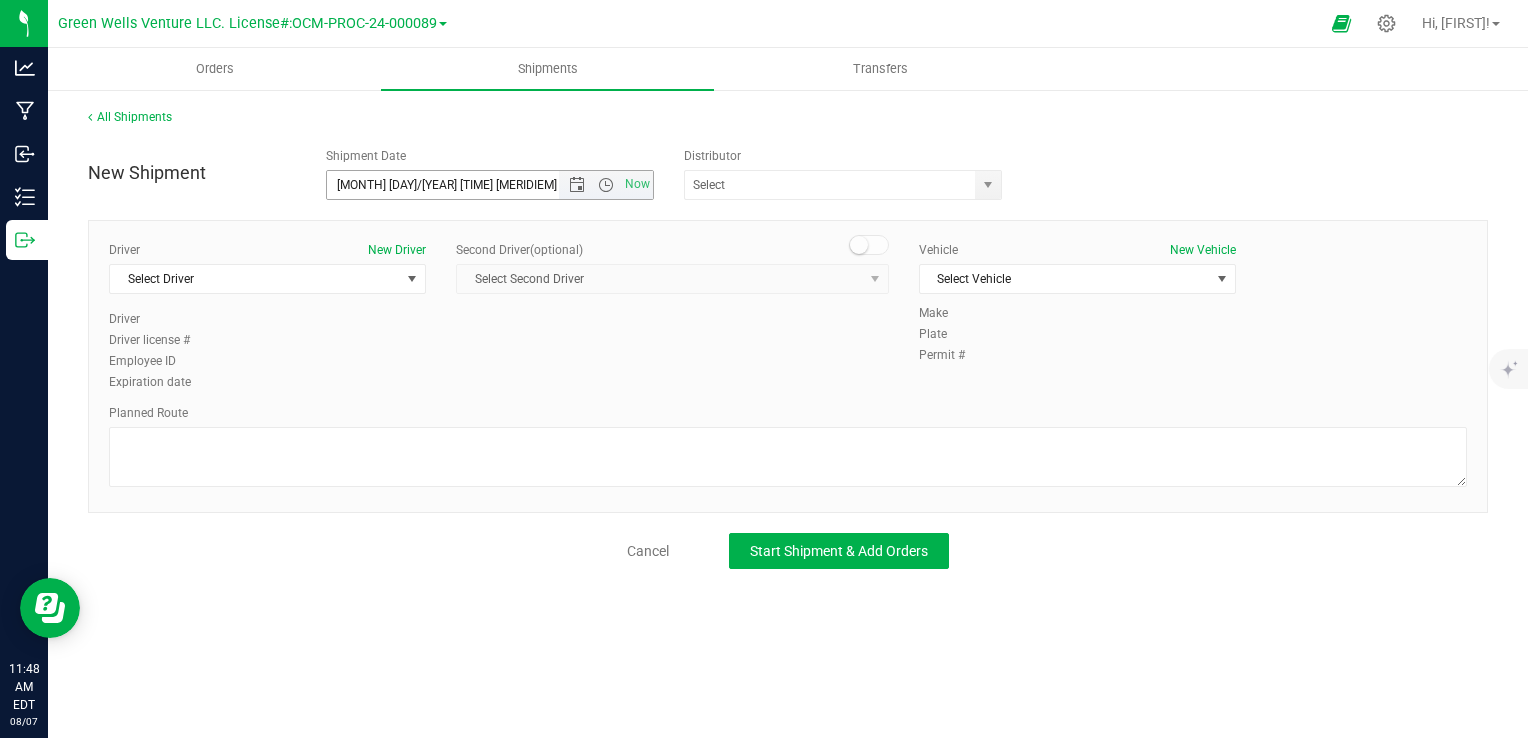 click on "[MONTH] [DAY]/[YEAR] [TIME] [MERIDIEM]" at bounding box center (460, 185) 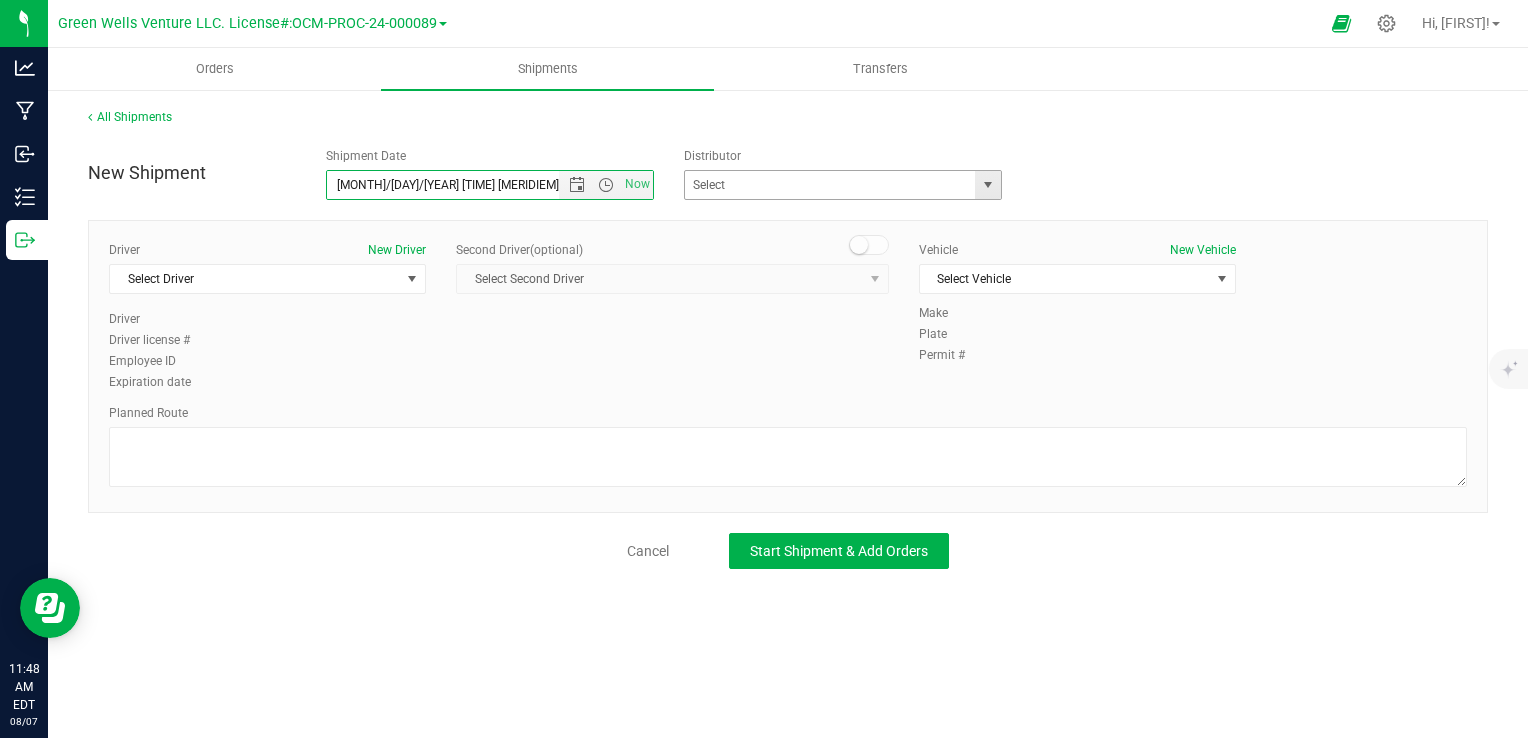 click at bounding box center [988, 185] 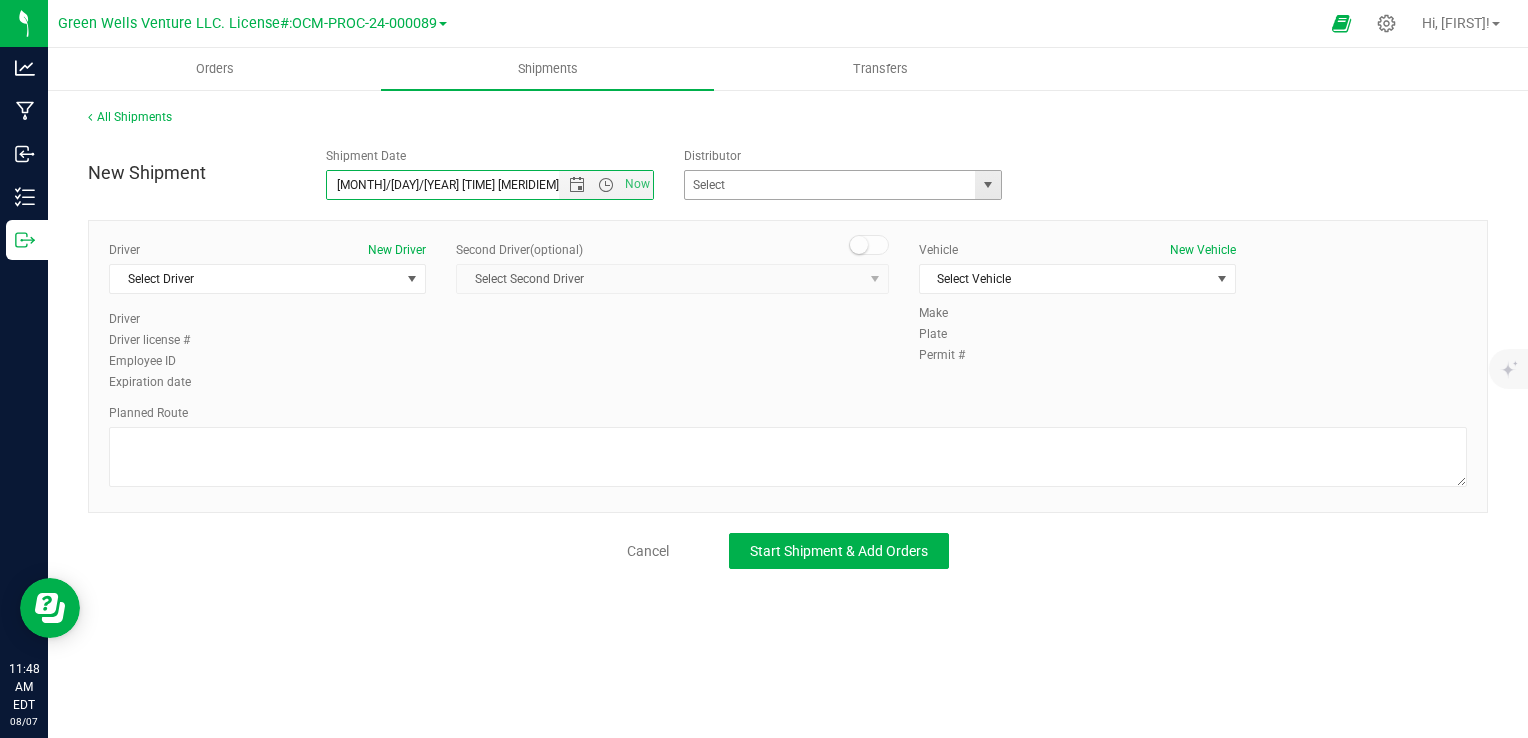 type on "[MONTH]/[DAY]/[YEAR] [TIME] [MERIDIEM]" 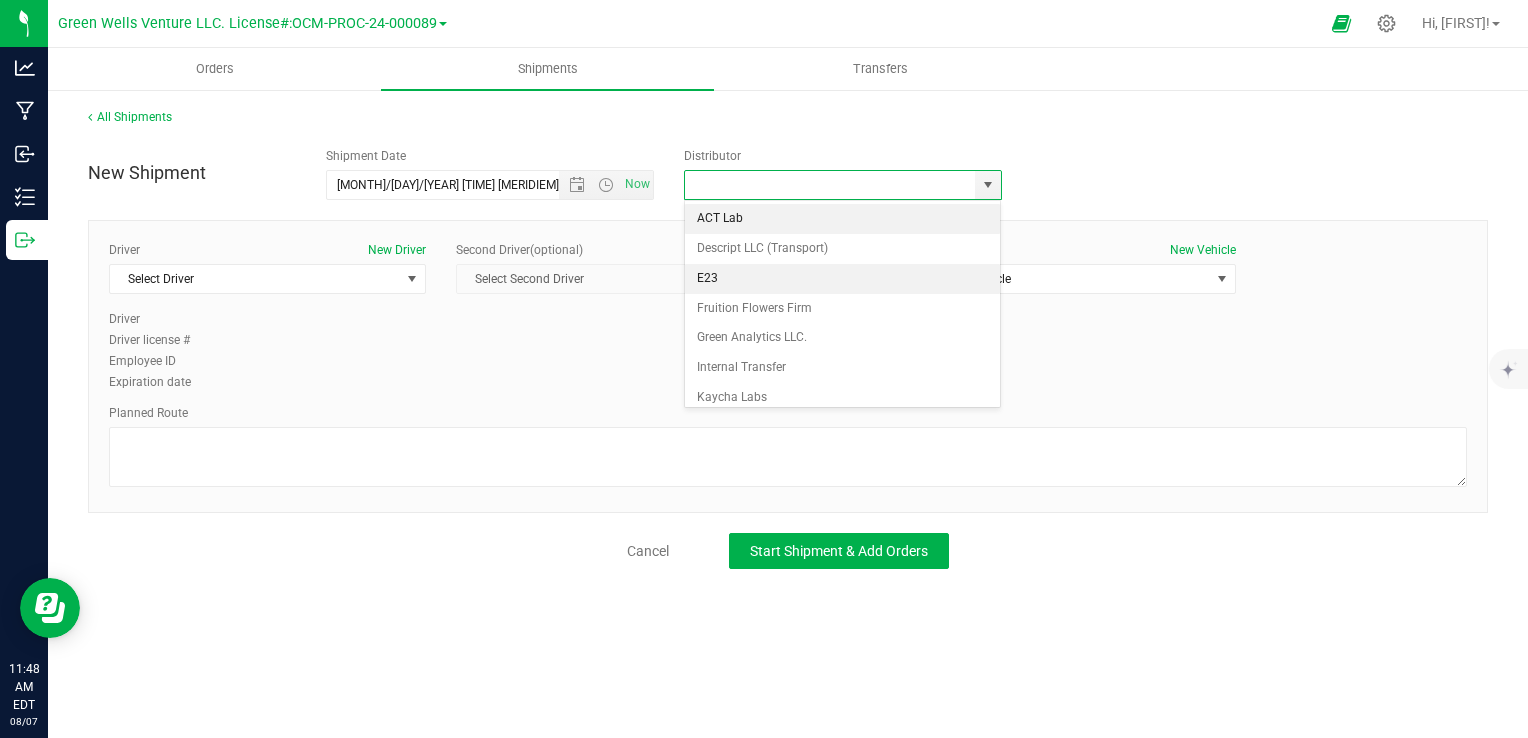 click on "E23" at bounding box center [843, 279] 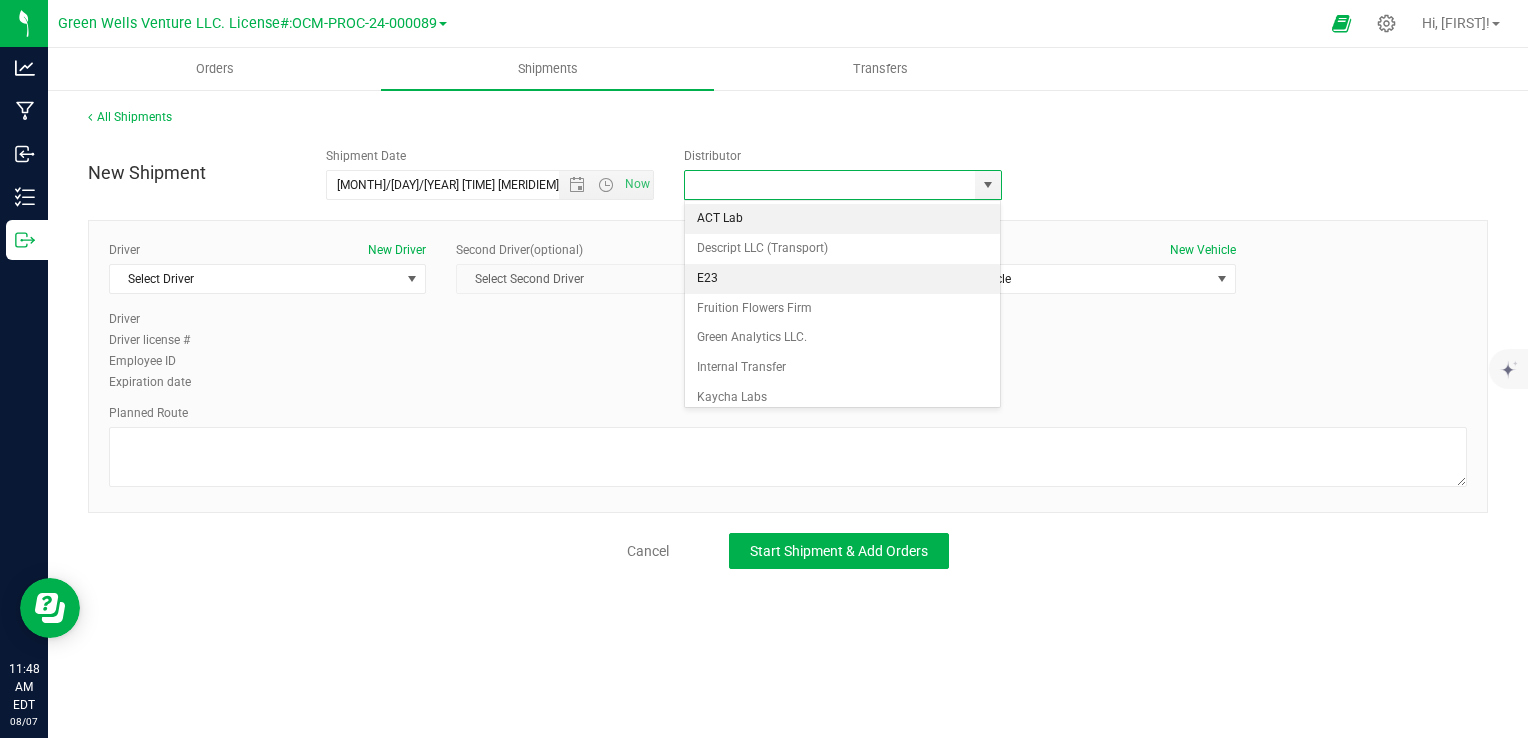 type on "E23" 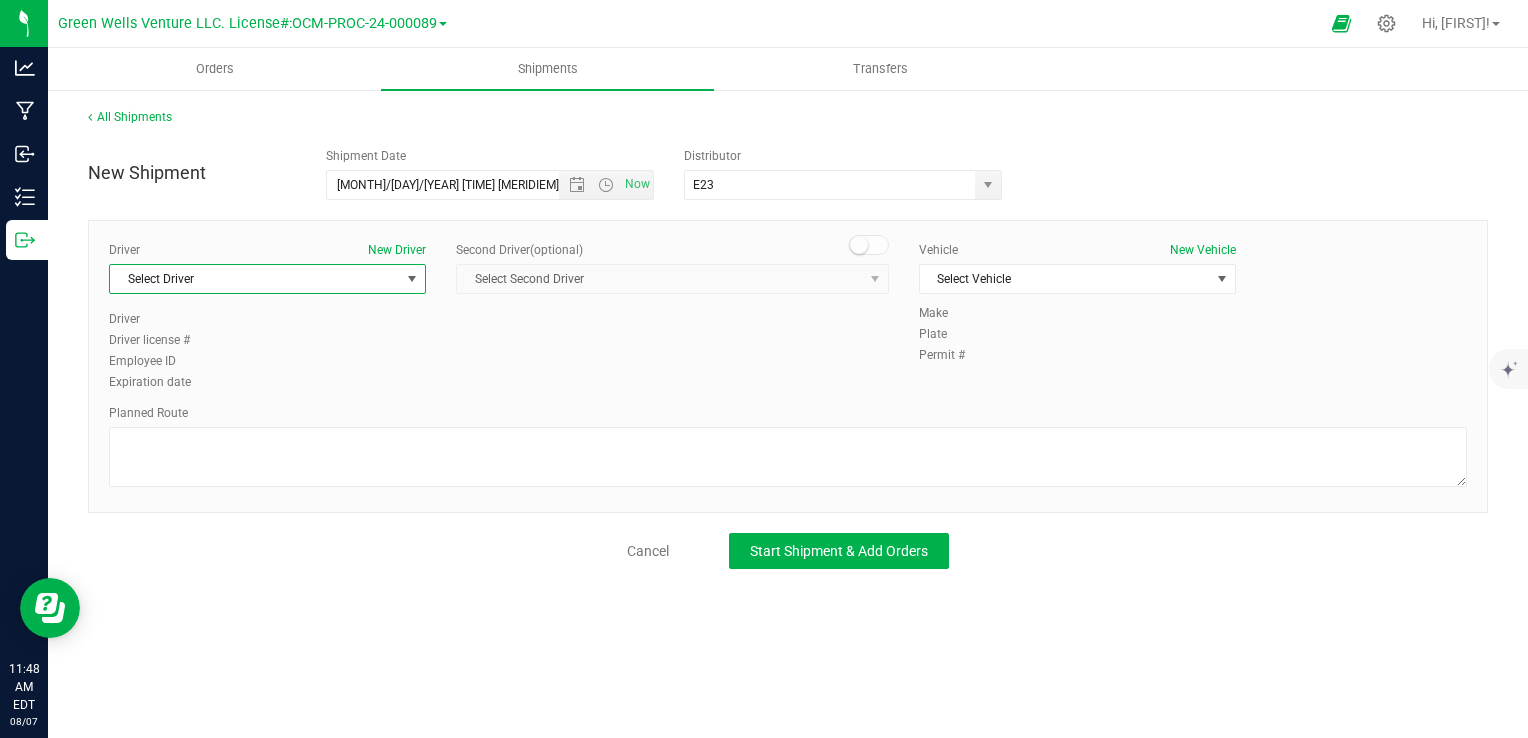 click on "Select Driver" at bounding box center [255, 279] 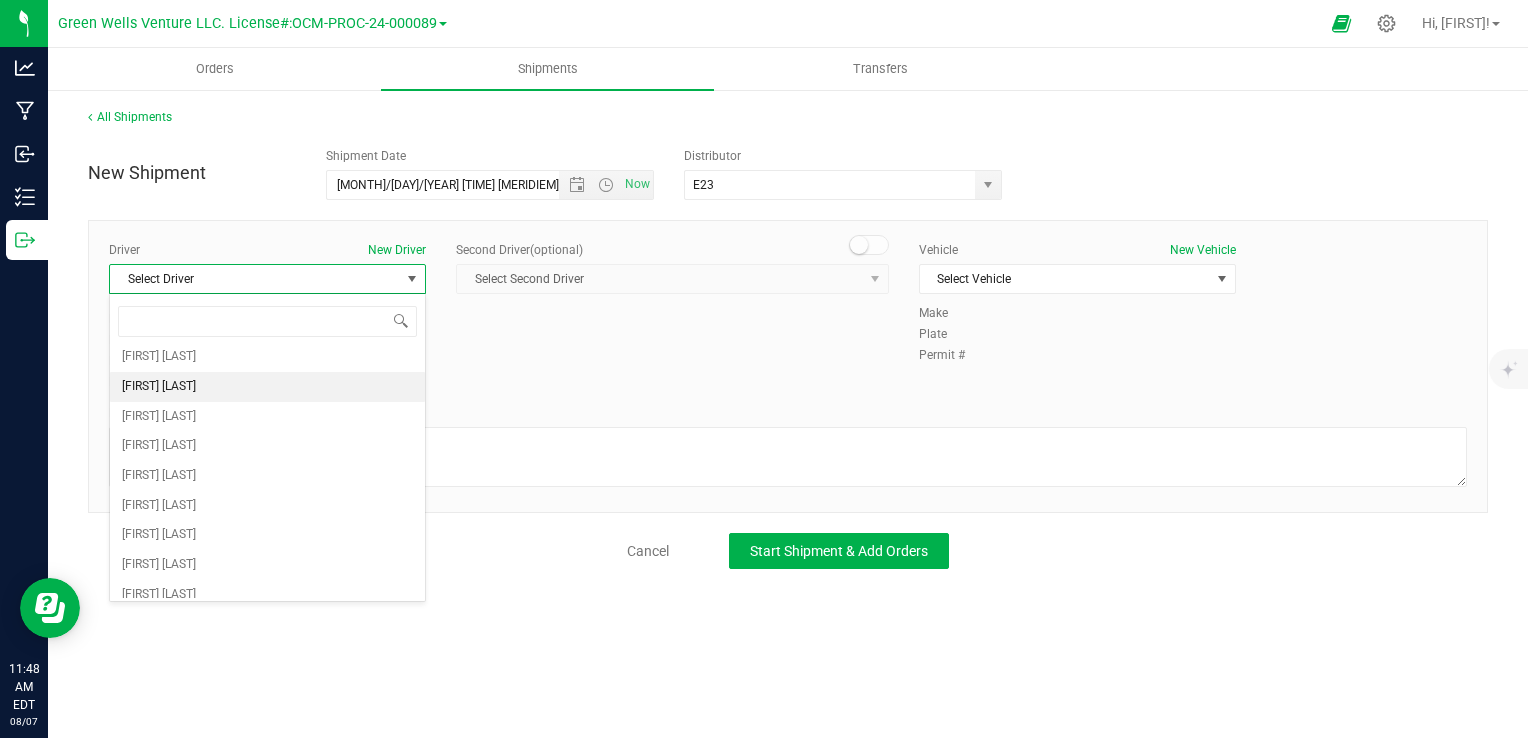 scroll, scrollTop: 100, scrollLeft: 0, axis: vertical 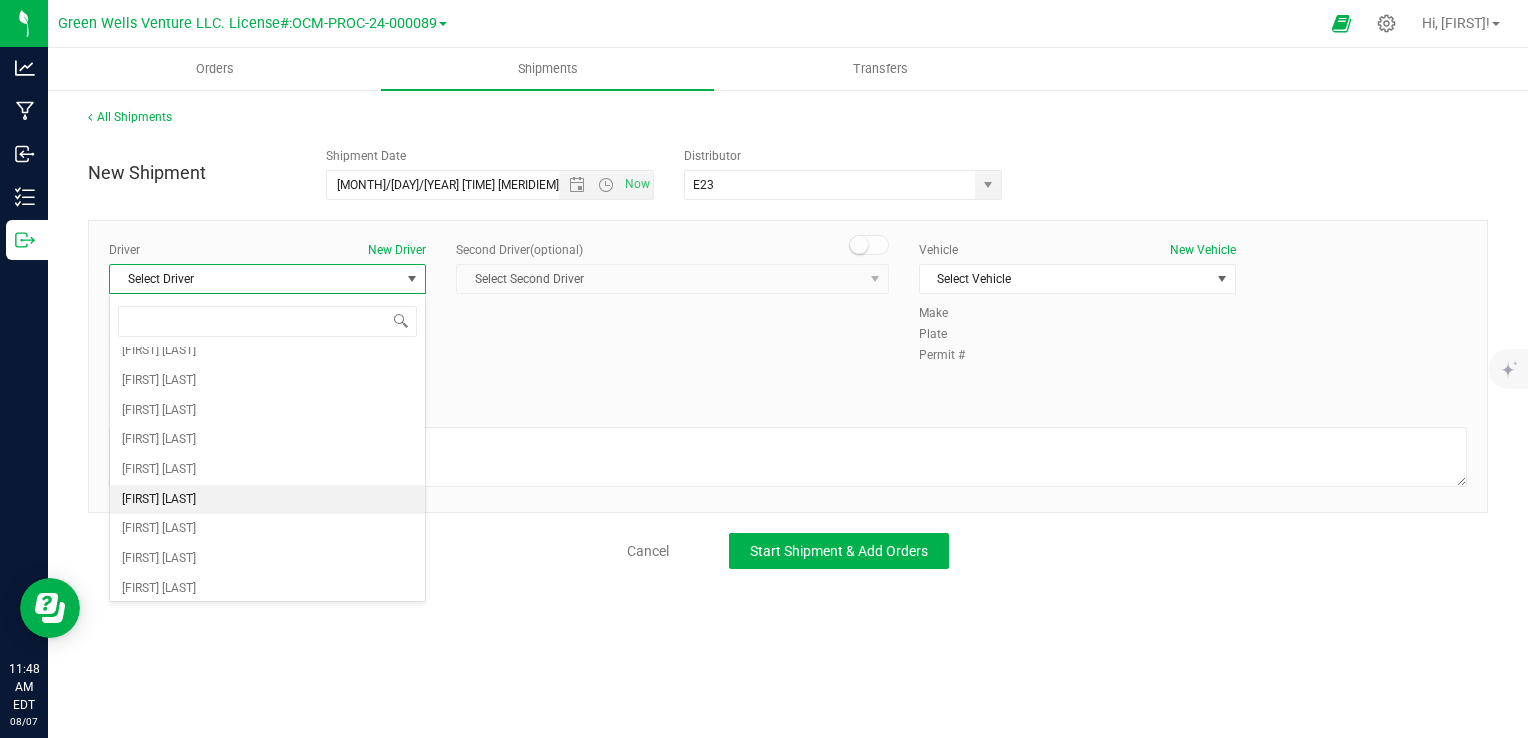 click on "[FIRST] [LAST]" at bounding box center [267, 500] 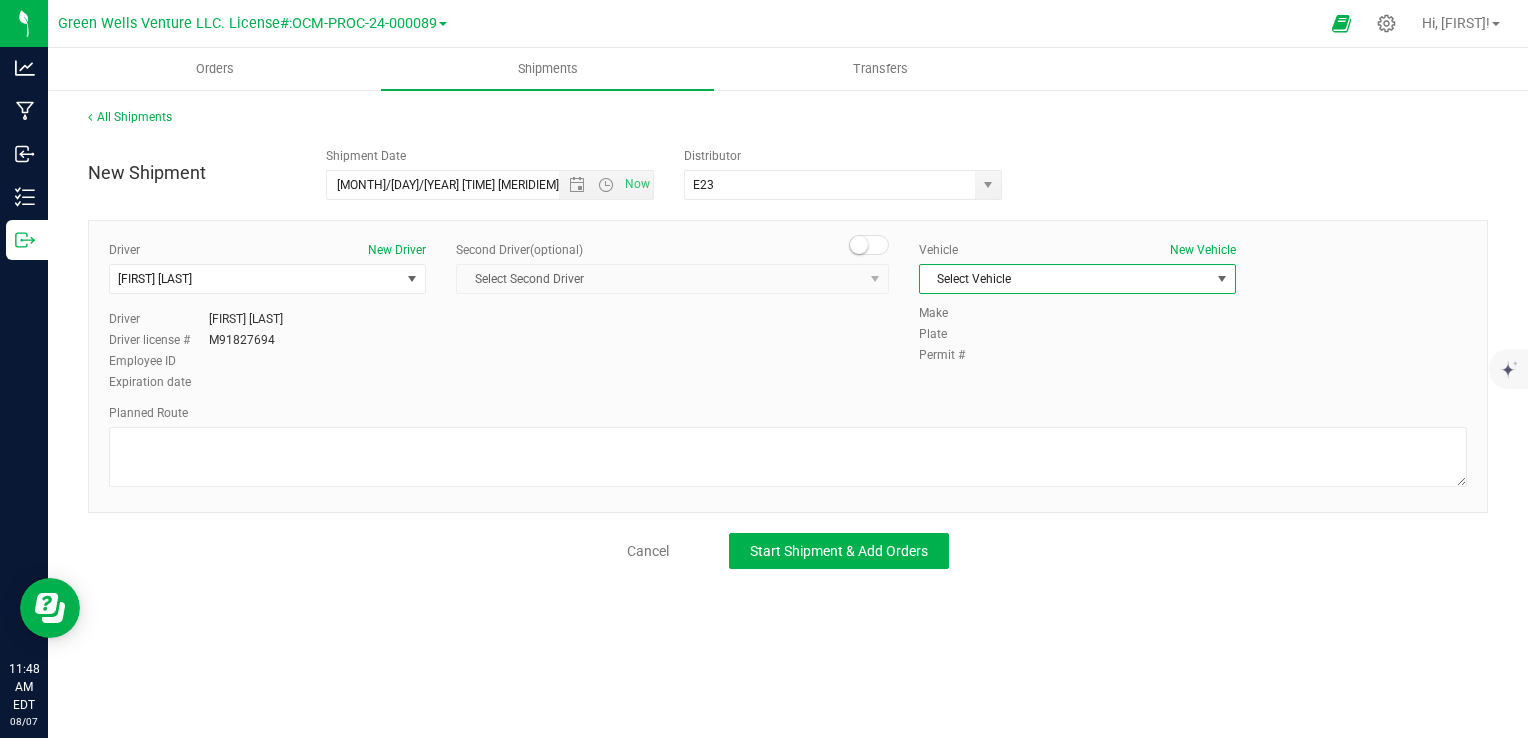 click on "Select Vehicle" at bounding box center (1065, 279) 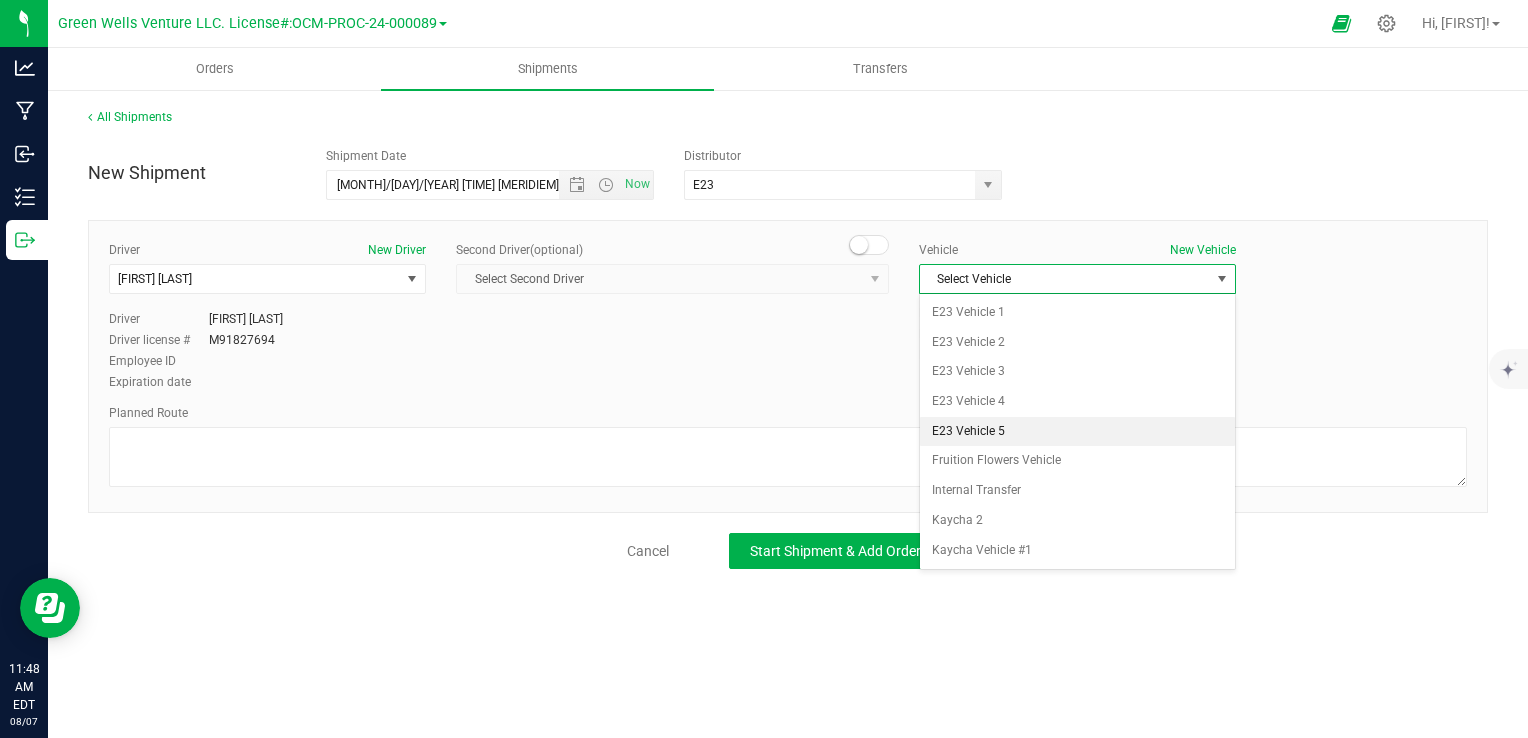 click on "E23 Vehicle 5" at bounding box center [1077, 432] 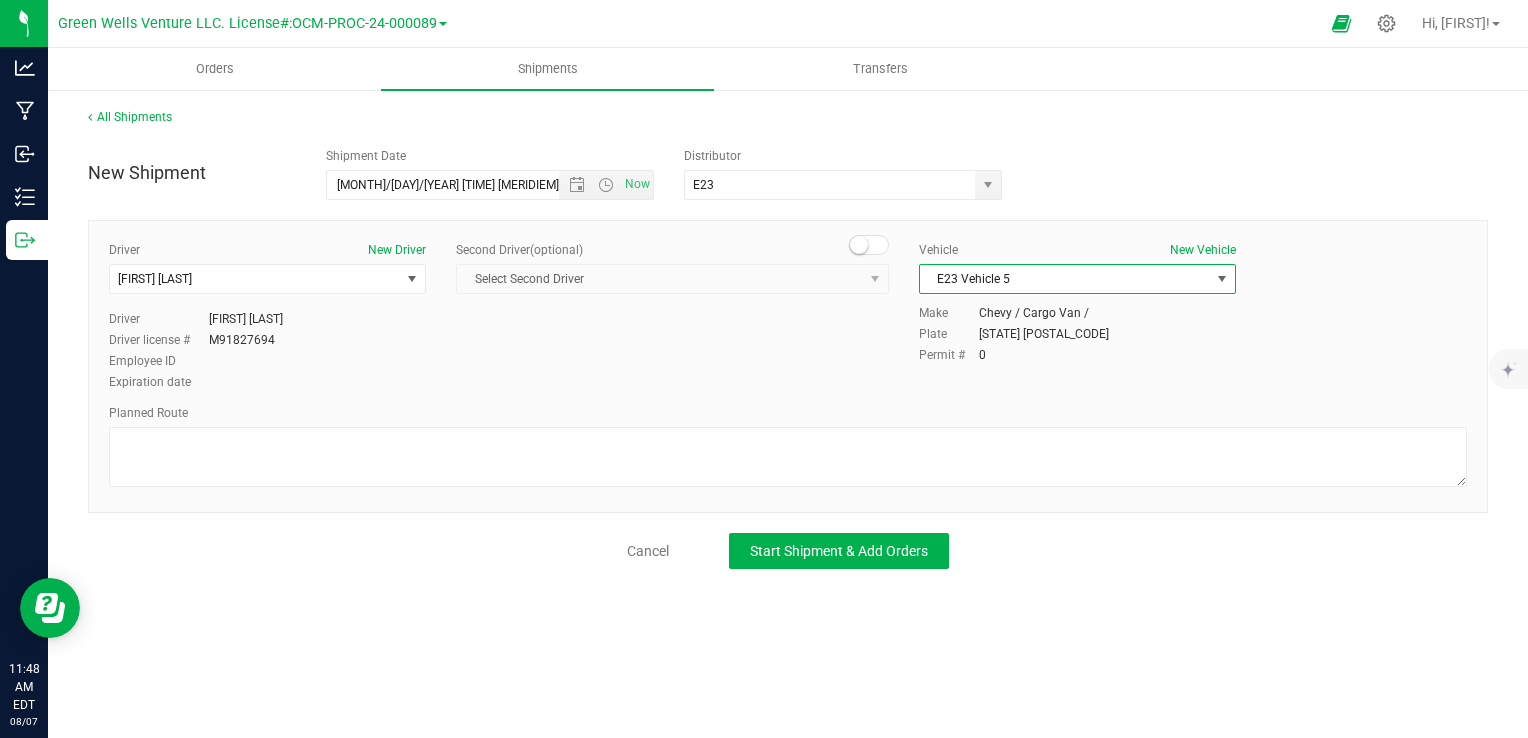click on "Driver
New Driver
[FIRST] [LAST] [FIRST] [LAST] [FIRST] [LAST] [FIRST] [LAST] [FIRST] [LAST] [FIRST] [LAST] [FIRST] [LAST] [FIRST] [LAST] [FIRST] [LAST] [FIRST] [LAST] [FIRST] [LAST] [FIRST] [LAST]
Driver
[FIRST] [LAST]
Driver [LICENSE] #
[CODE]
[EMPLOYEE] [ID]
[EXPIRATION] [DATE]" at bounding box center [788, 317] 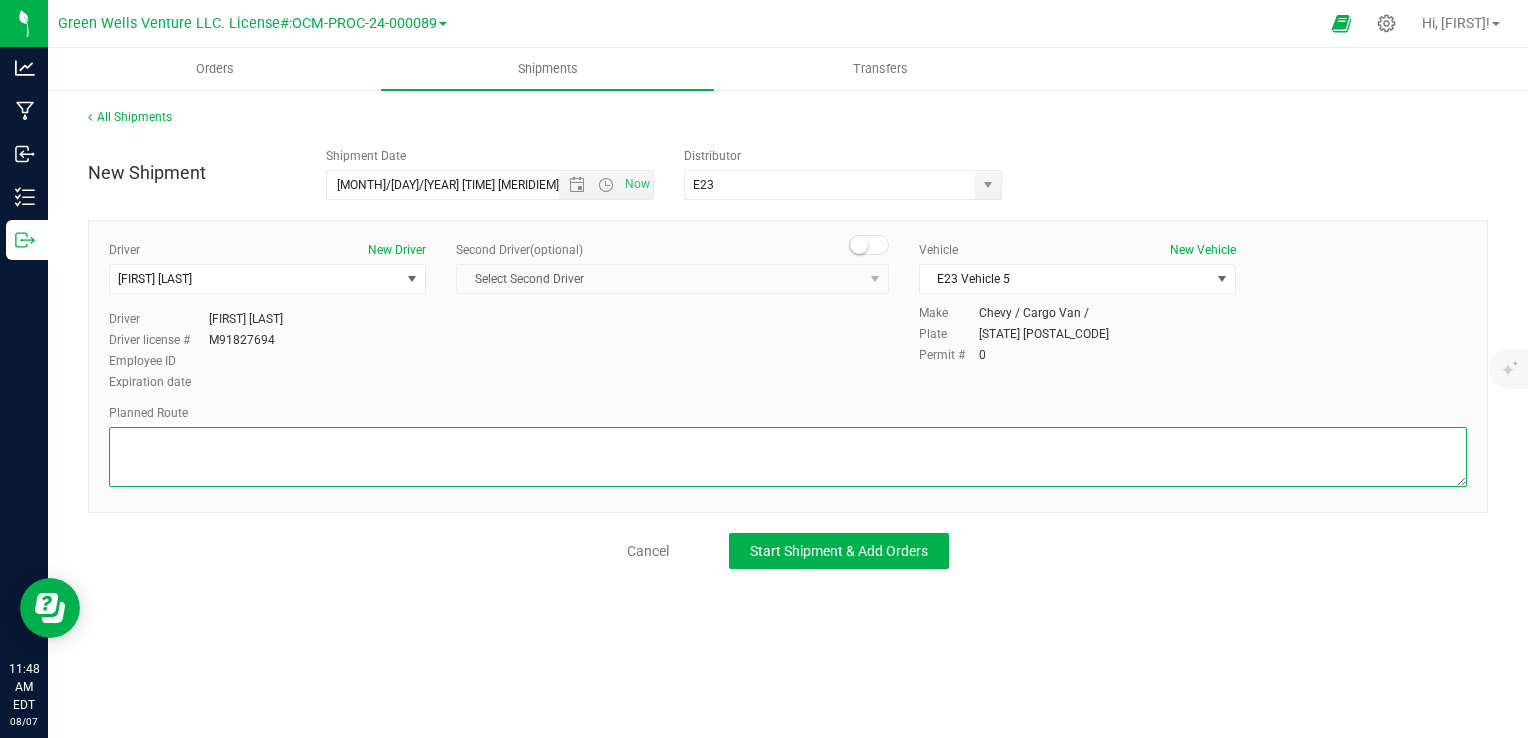 click at bounding box center [788, 457] 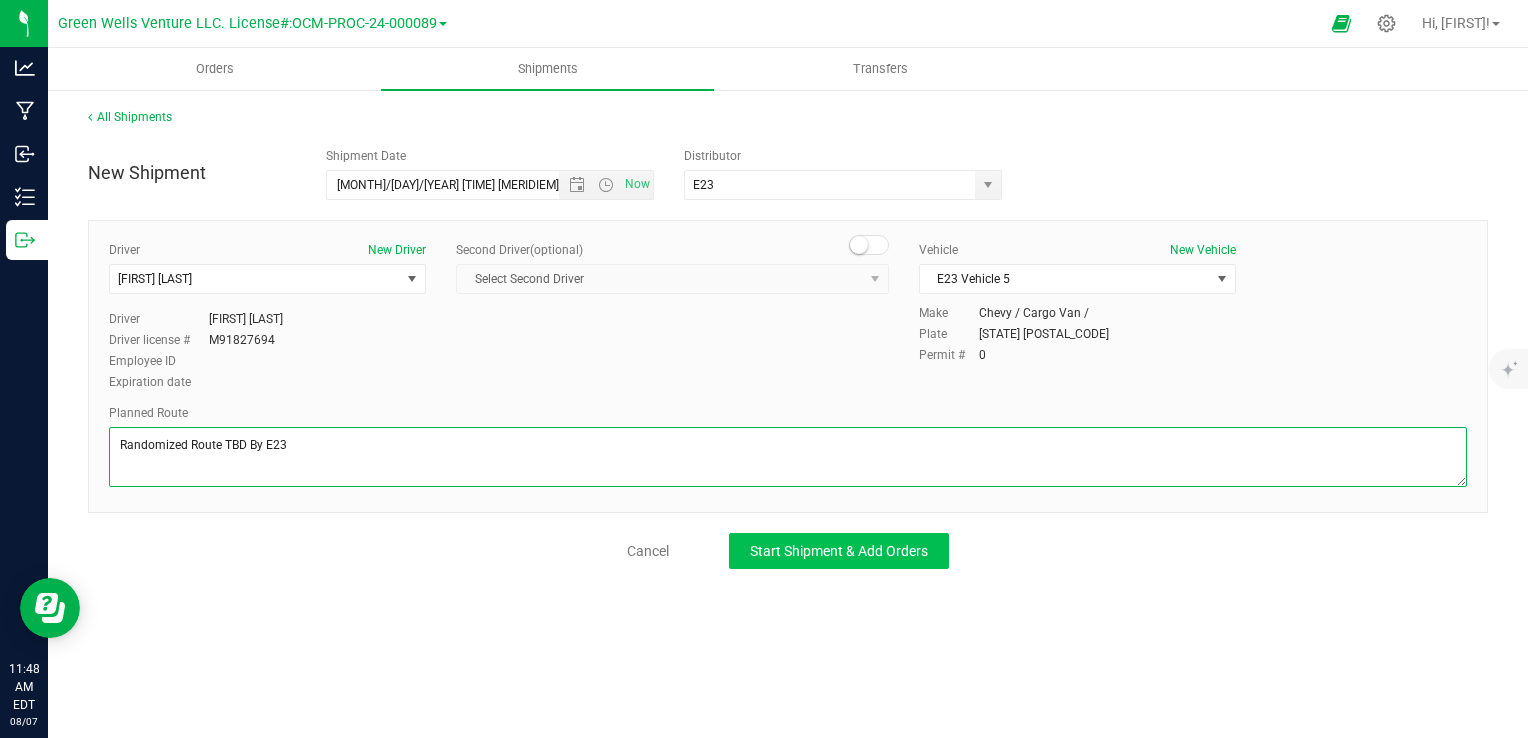 type on "Randomized Route TBD By E23" 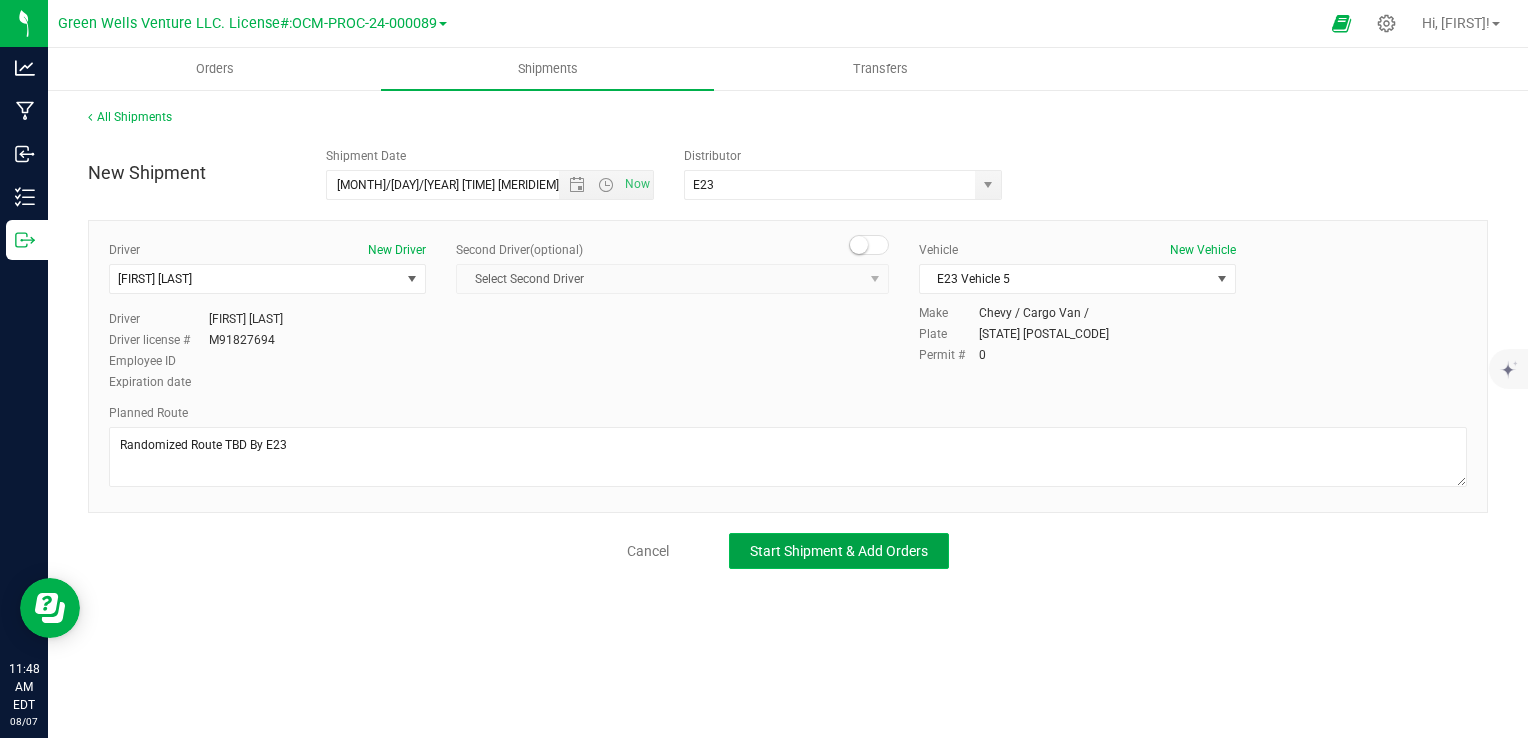 click on "Start Shipment & Add Orders" 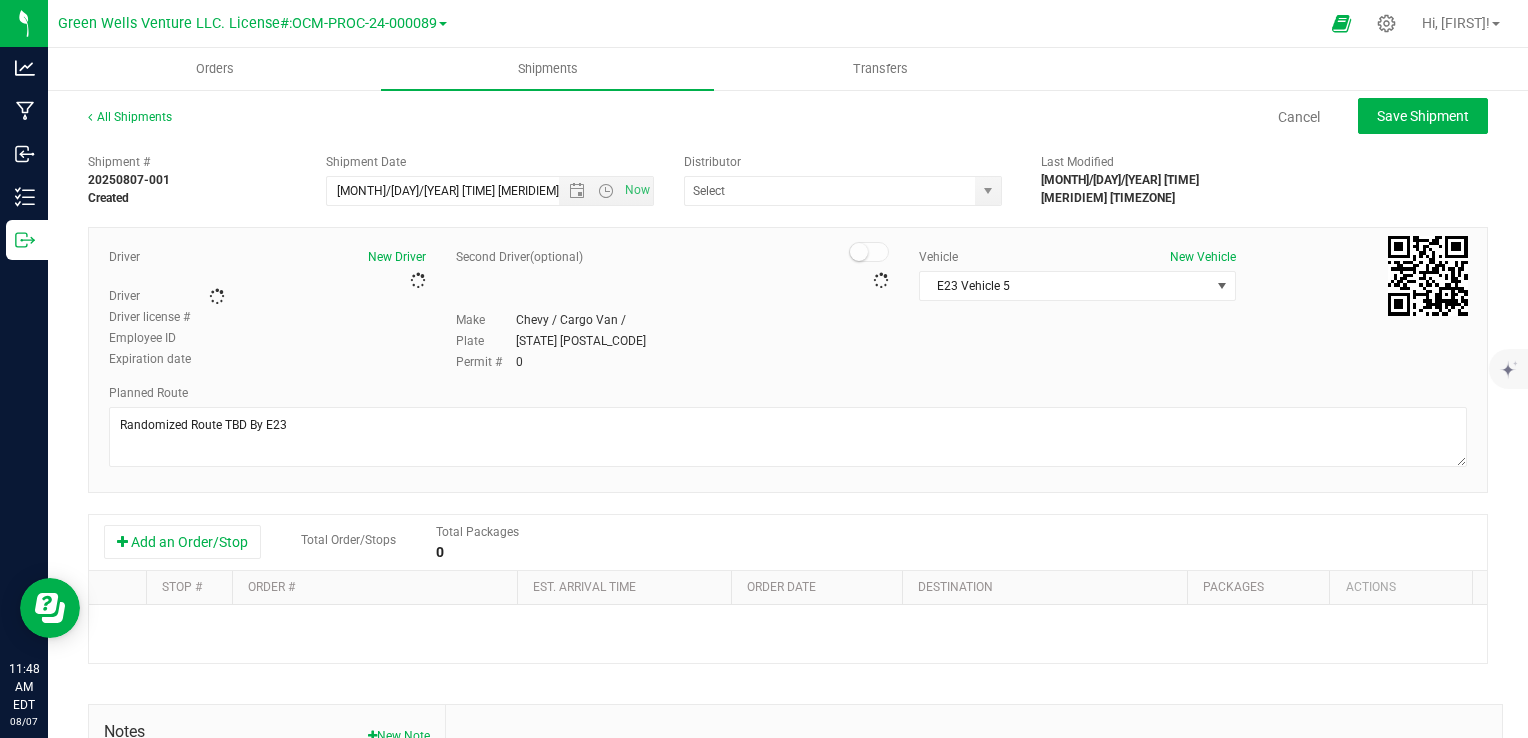 type on "E23" 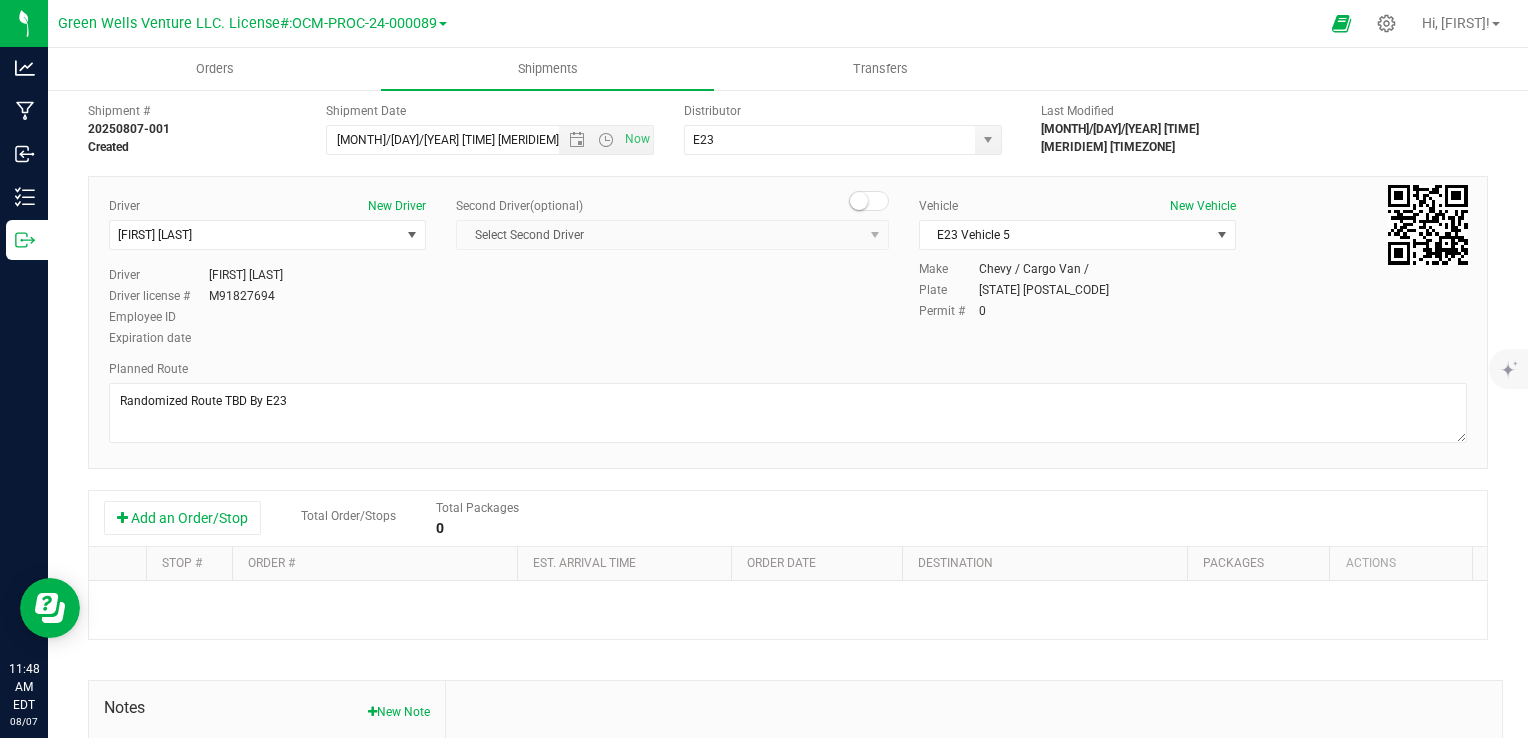 scroll, scrollTop: 100, scrollLeft: 0, axis: vertical 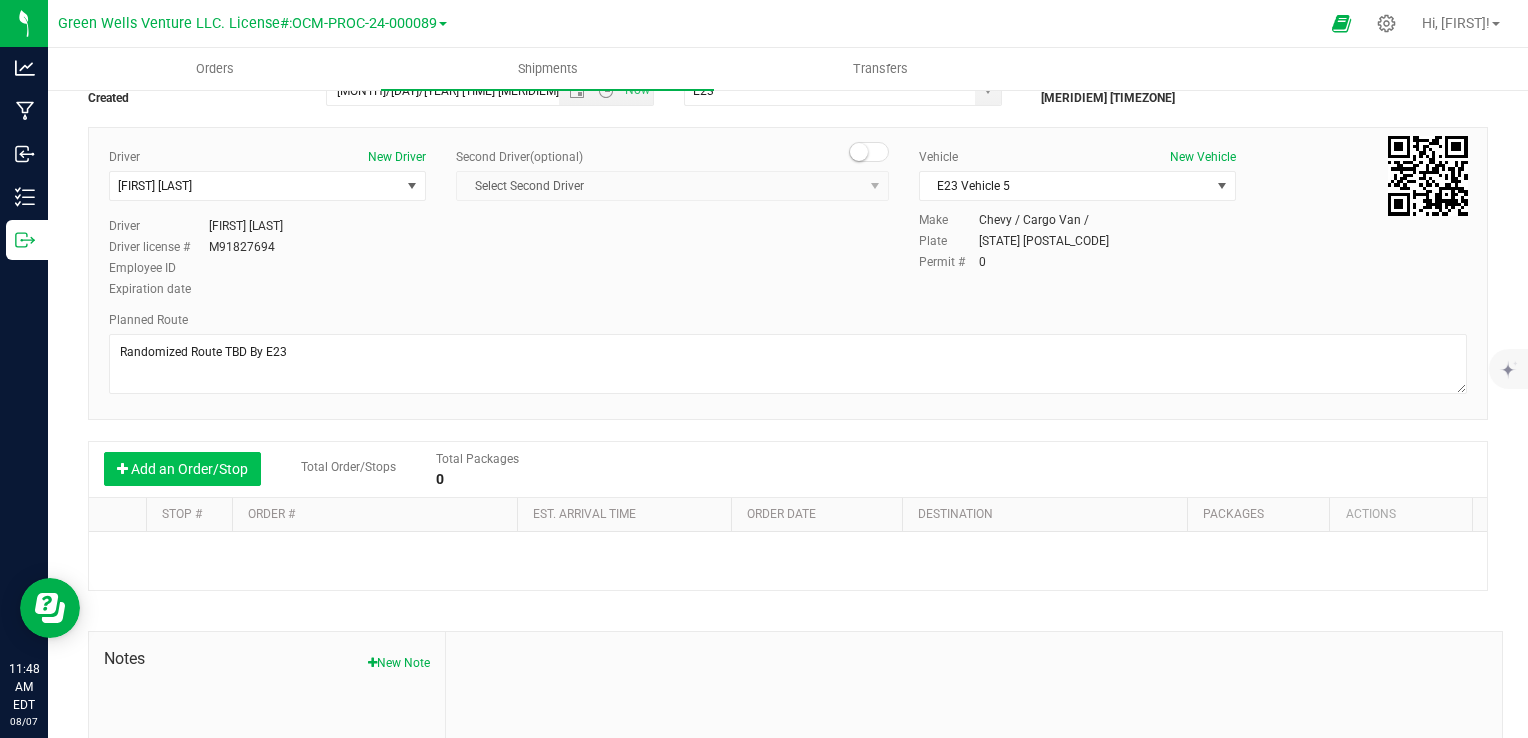 click on "Add an Order/Stop" at bounding box center (182, 469) 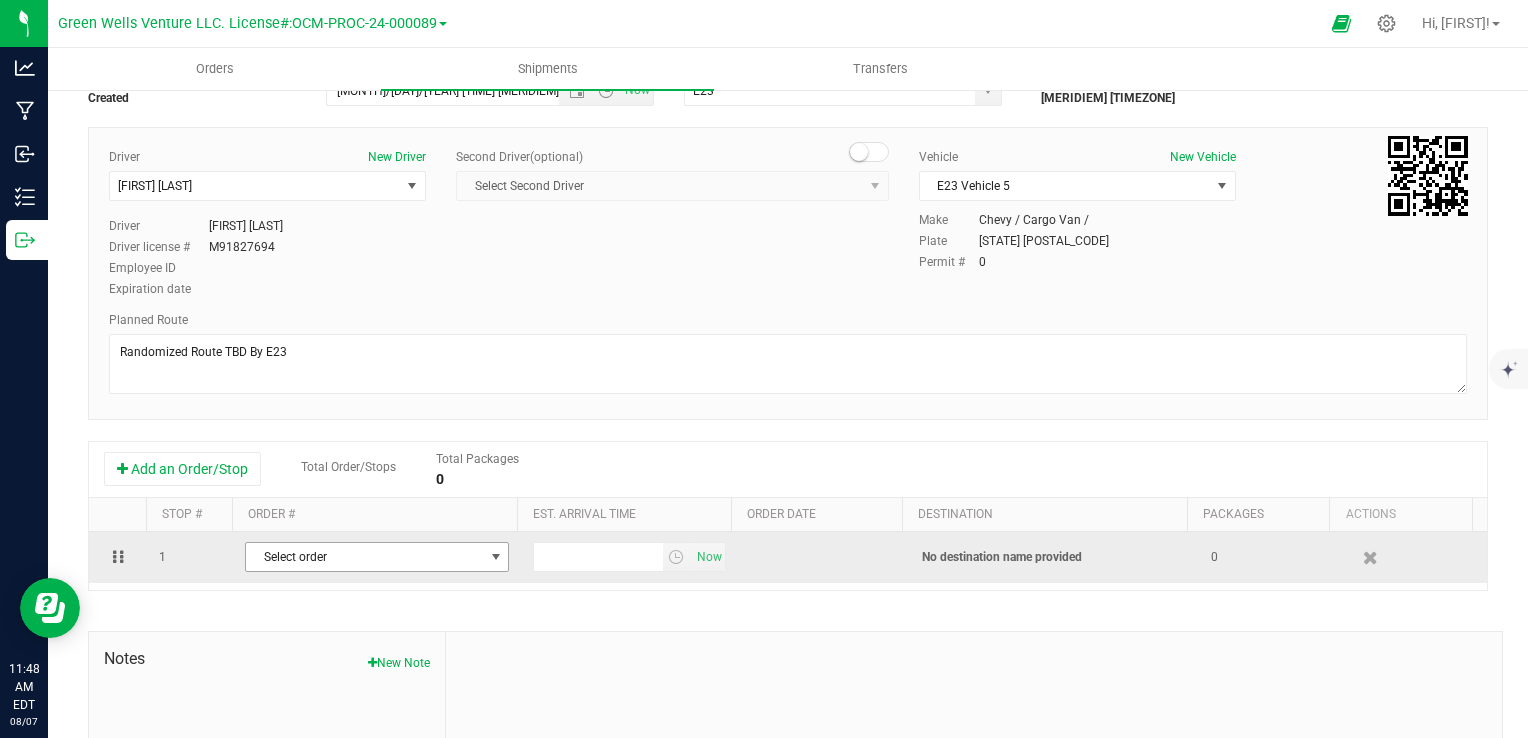 click on "Select order" at bounding box center (364, 557) 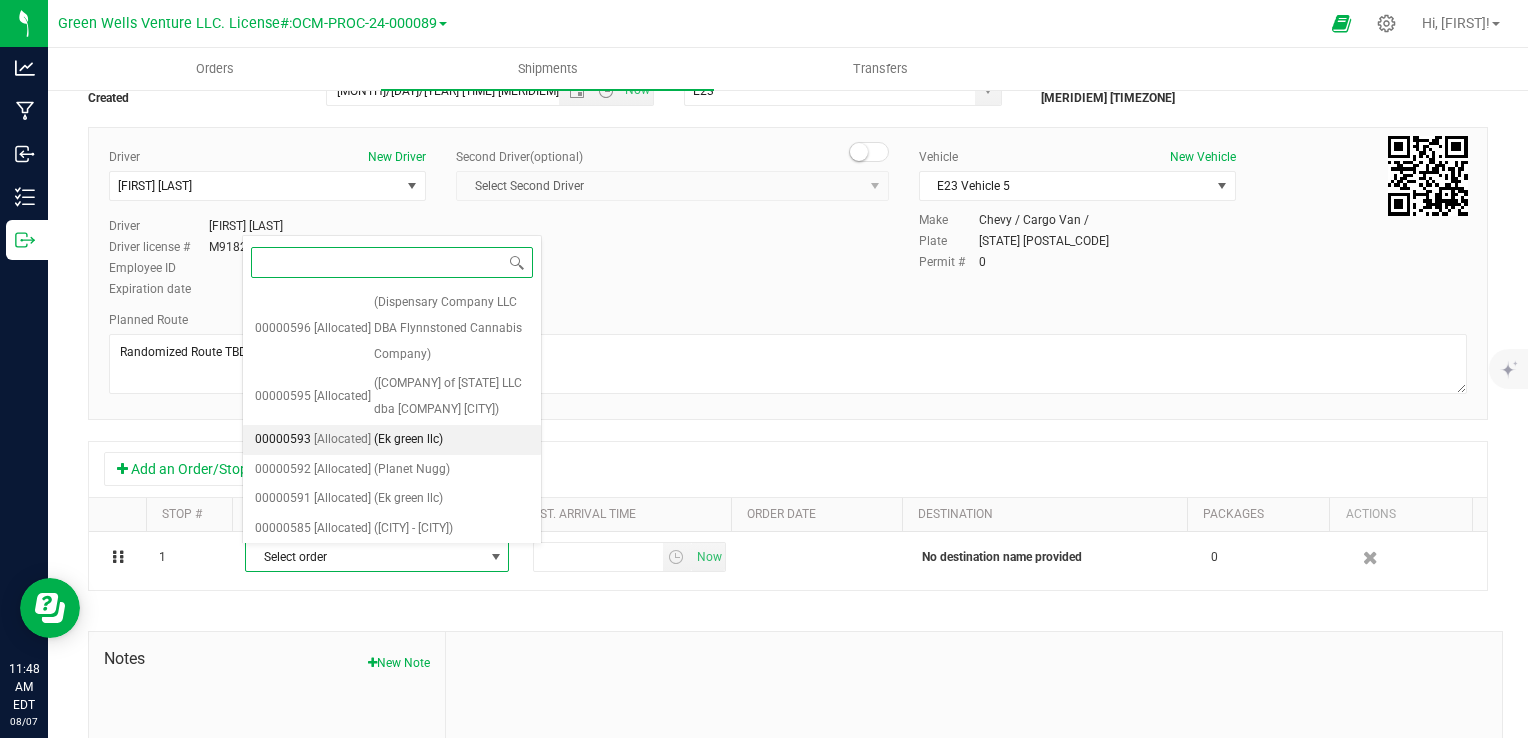 scroll, scrollTop: 221, scrollLeft: 0, axis: vertical 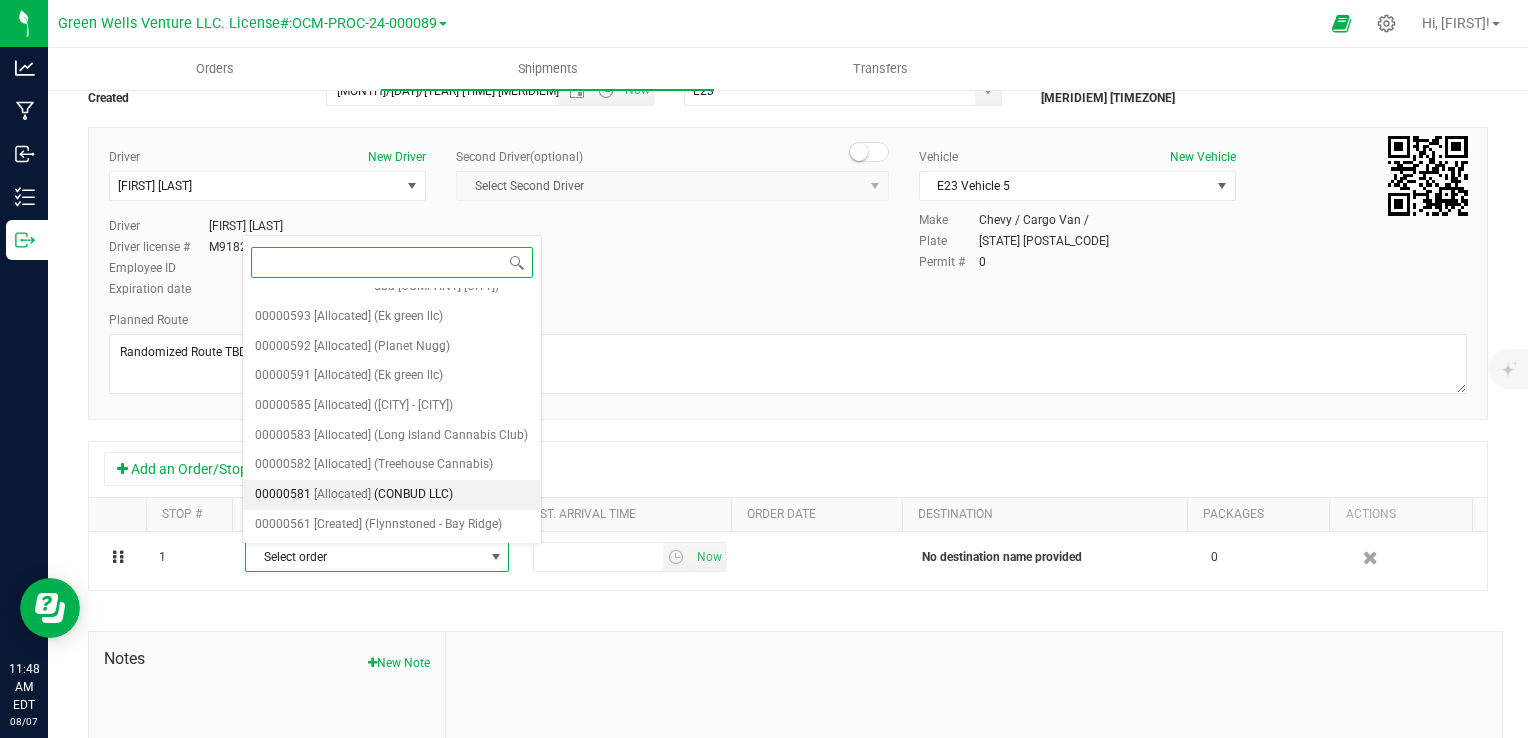 click on "(CONBUD LLC)" at bounding box center [413, 495] 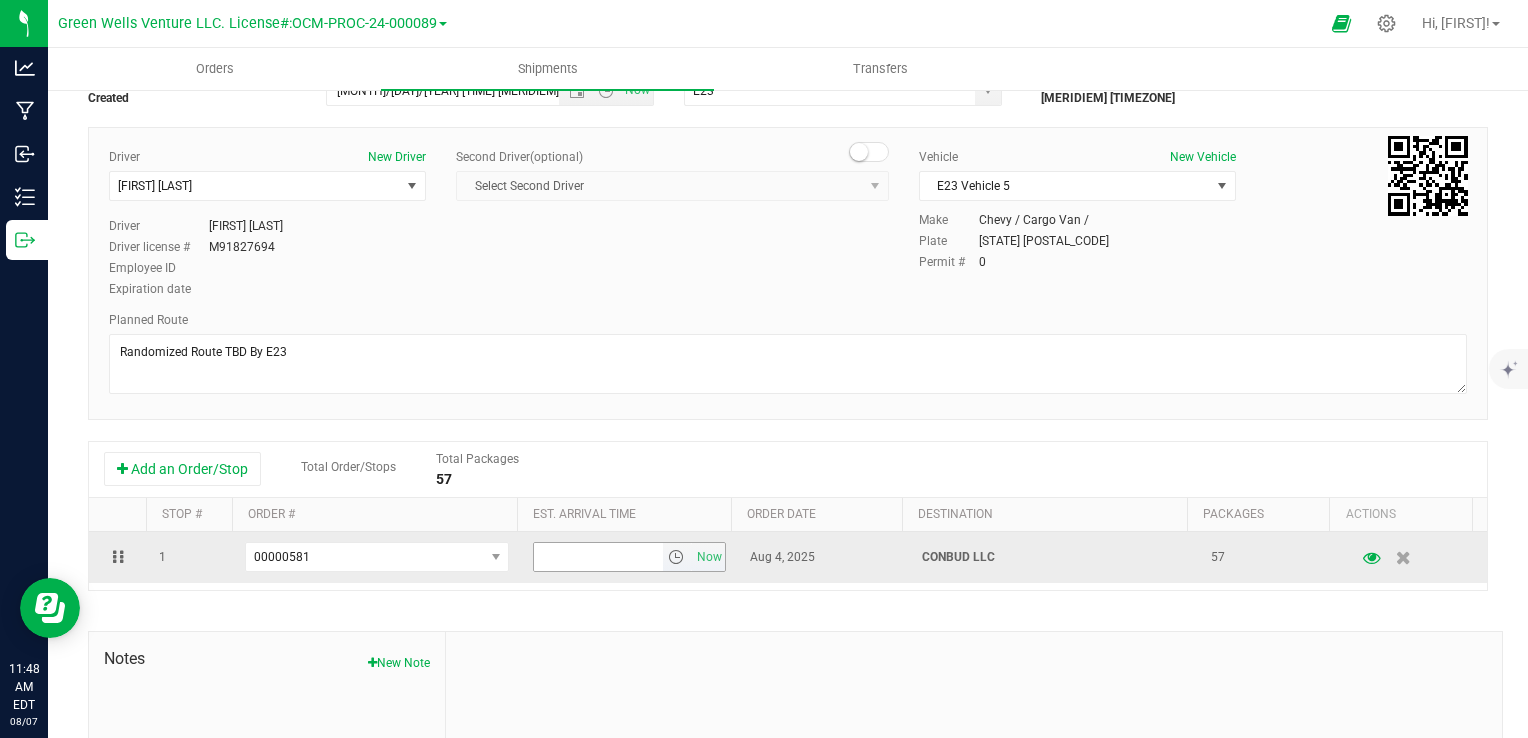 click at bounding box center (598, 557) 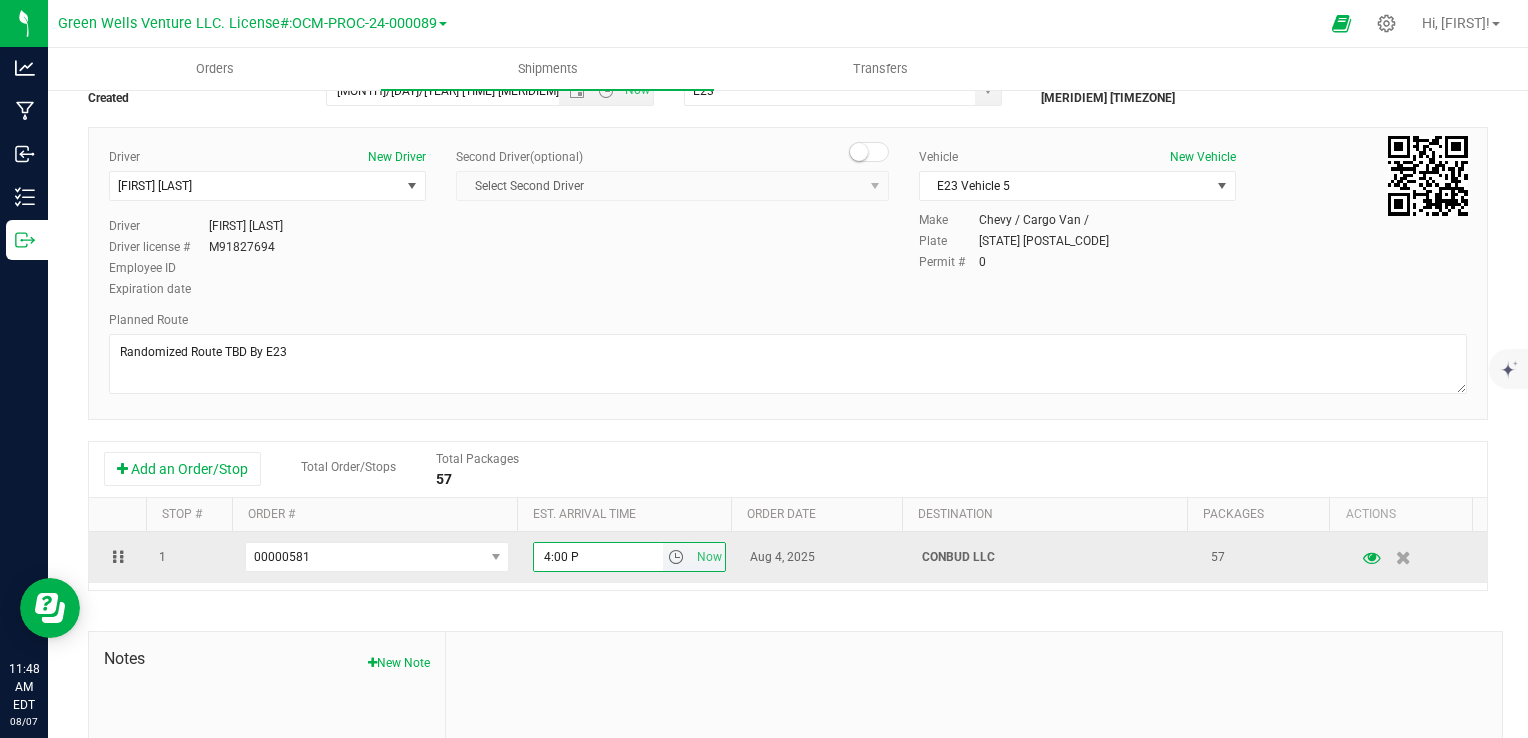 type on "4:00 PM" 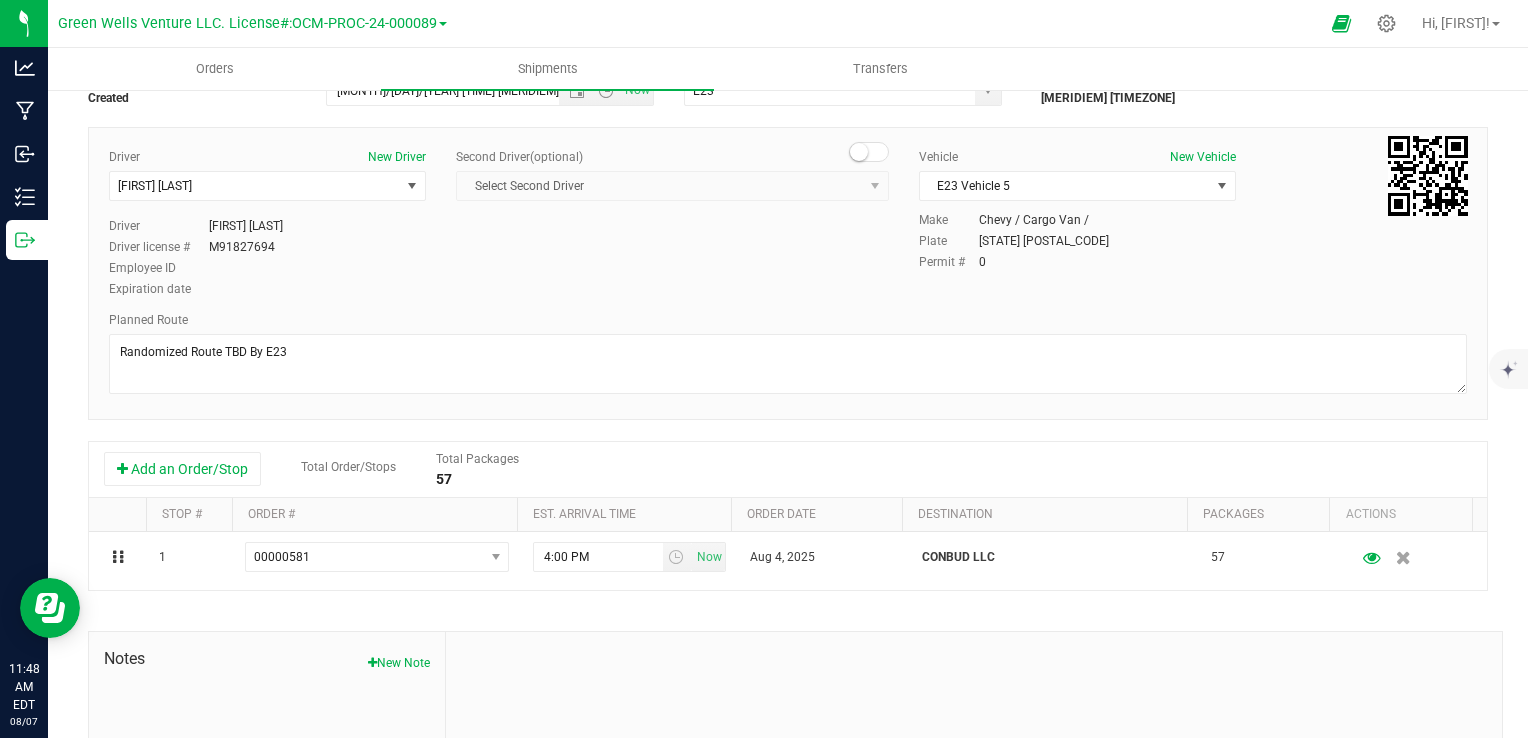 click on "Shipment #
[NUMBER]
Created
Shipment Date
[MONTH] [DAY]/[YEAR] [TIME] [MERIDIEM]
Now
Distributor
[COMPANY] [COMPANY] [COMPANY] [COMPANY] [COMPANY] [COMPANY] [COMPANY] [COMPANY] [COMPANY] [COMPANY] [COMPANY] [COMPANY] [COMPANY] [COMPANY] [COMPANY] [COMPANY]
Last Modified
[MONTH]/[DAY]/[YEAR] [TIME] [MERIDIEM] [TIMEZONE]" at bounding box center [788, 472] 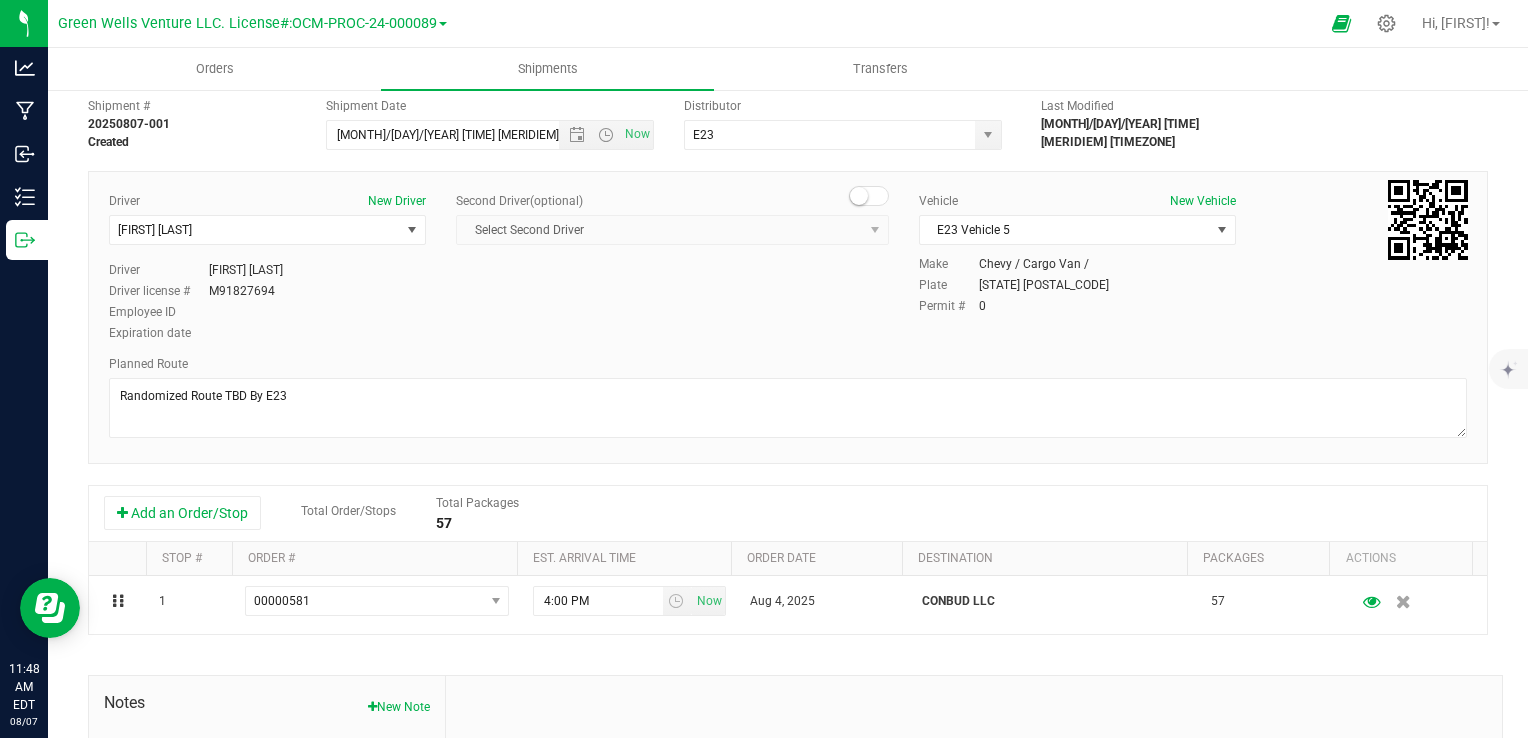 scroll, scrollTop: 0, scrollLeft: 0, axis: both 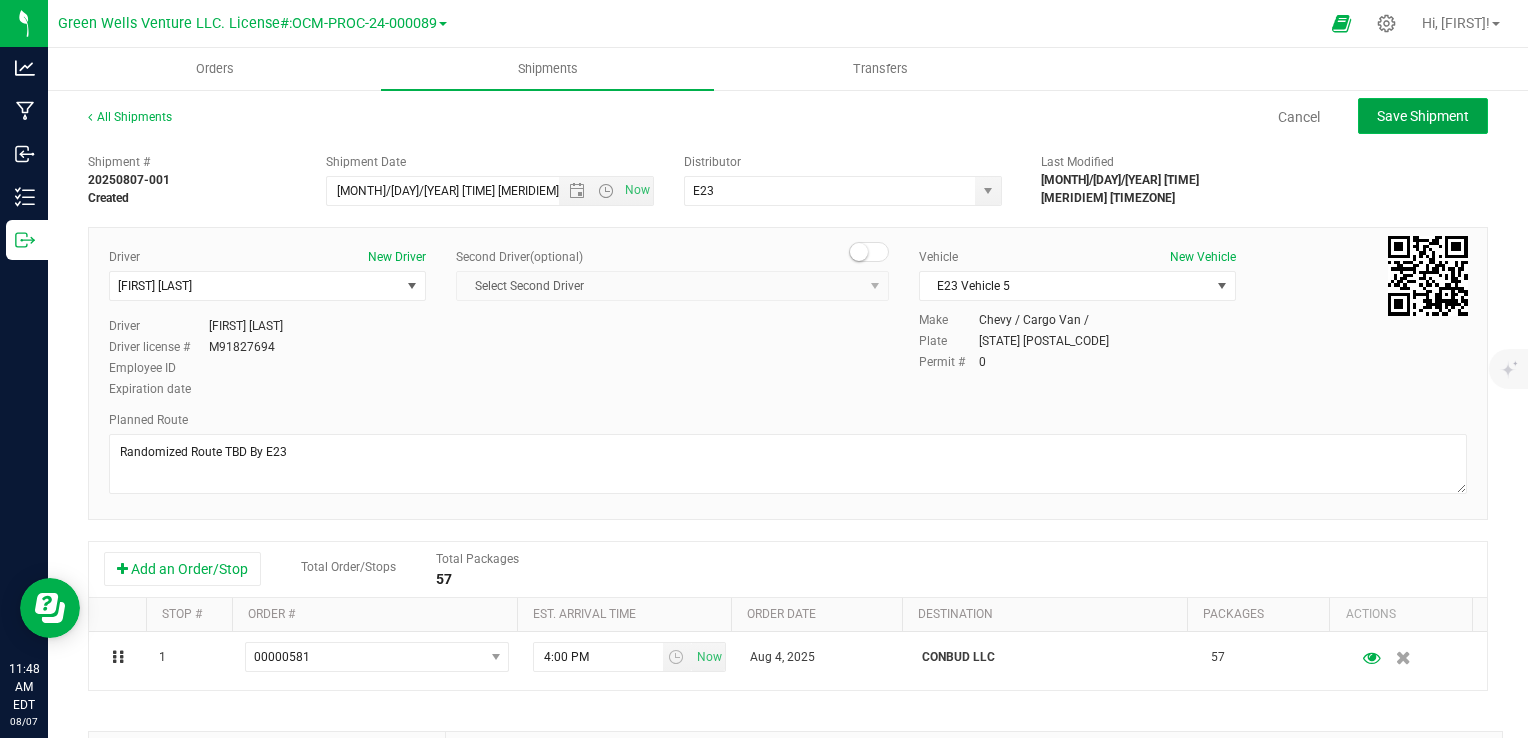 click on "Save Shipment" 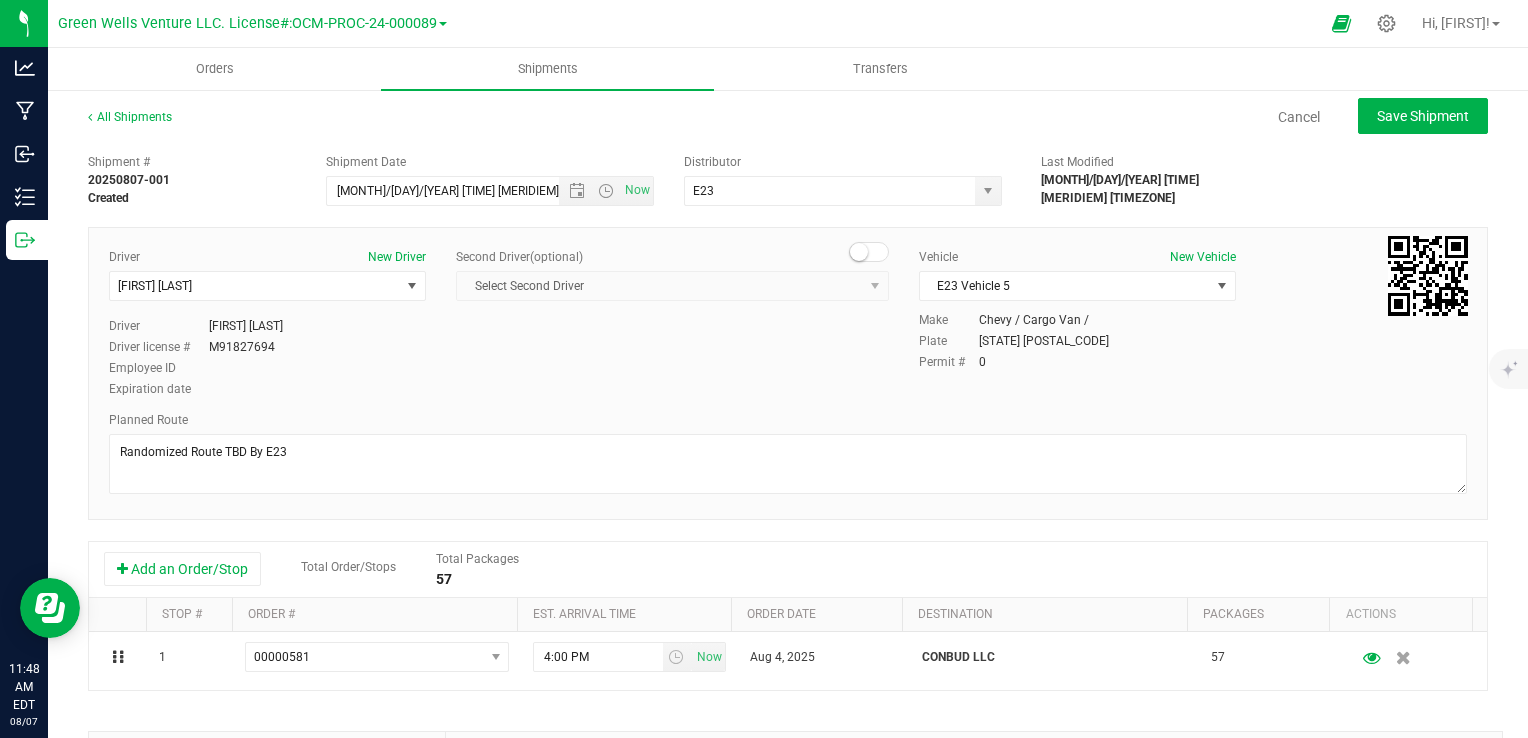 type on "[MONTH]/[DAY]/[YEAR] [TIME] [MERIDIEM]" 